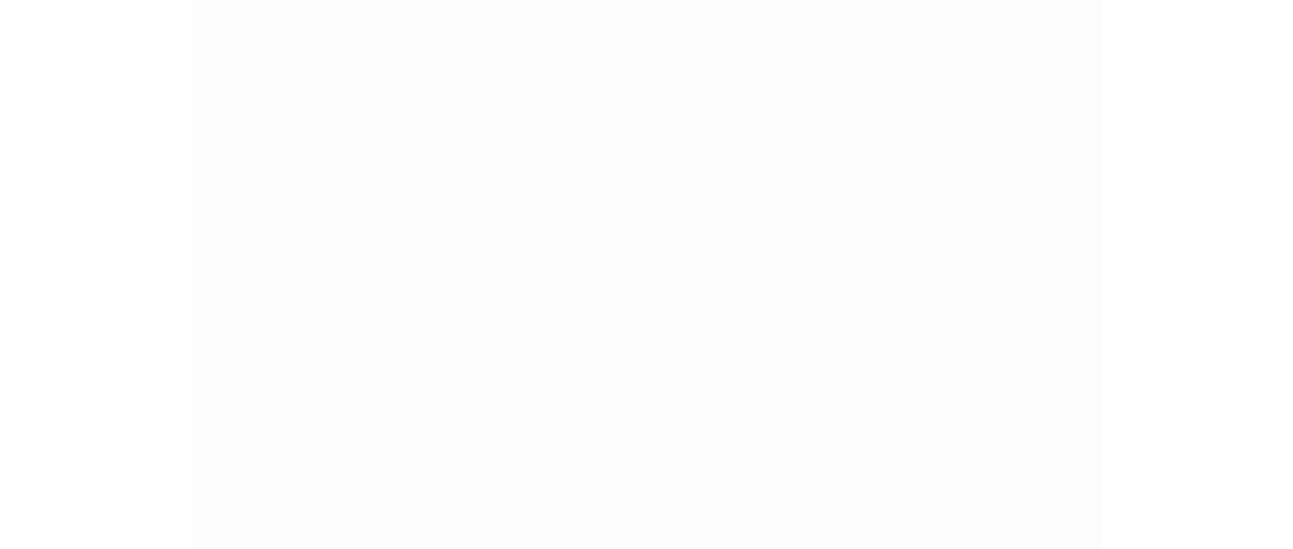 scroll, scrollTop: 0, scrollLeft: 0, axis: both 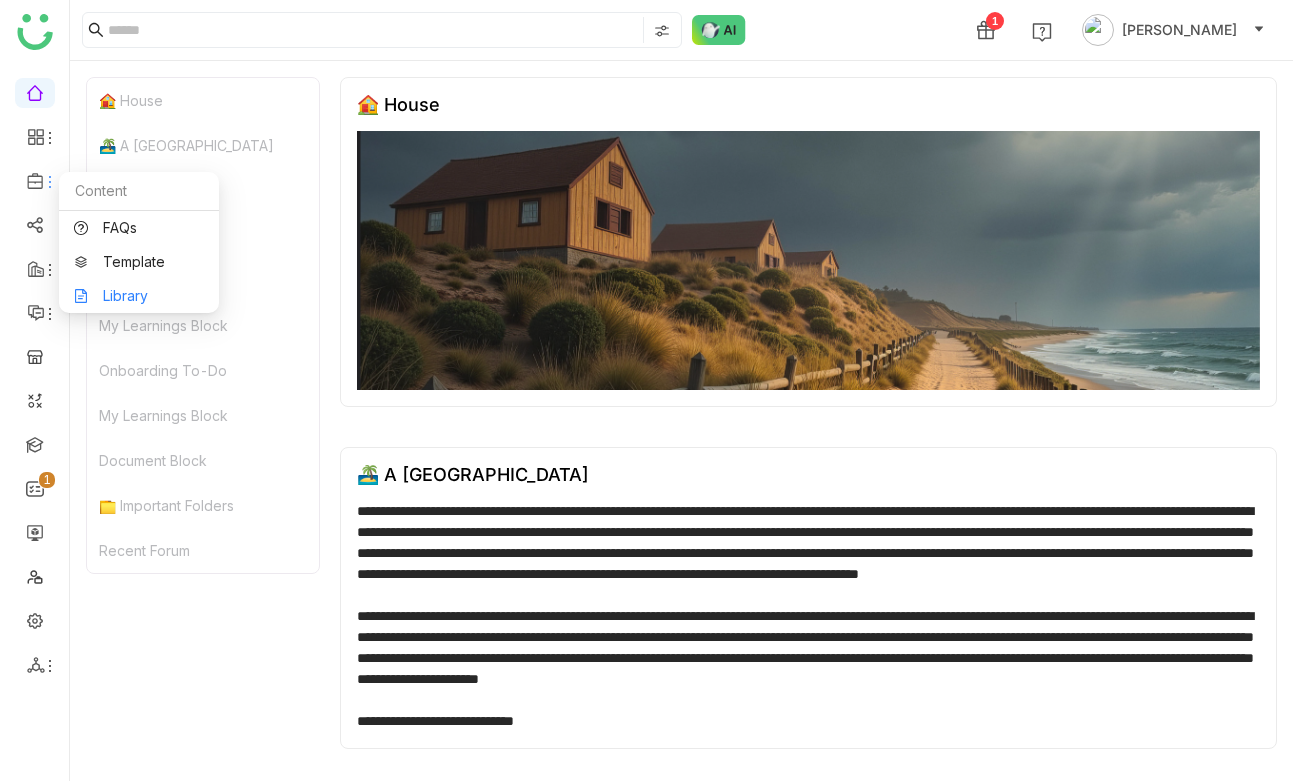 click on "Library" at bounding box center [139, 296] 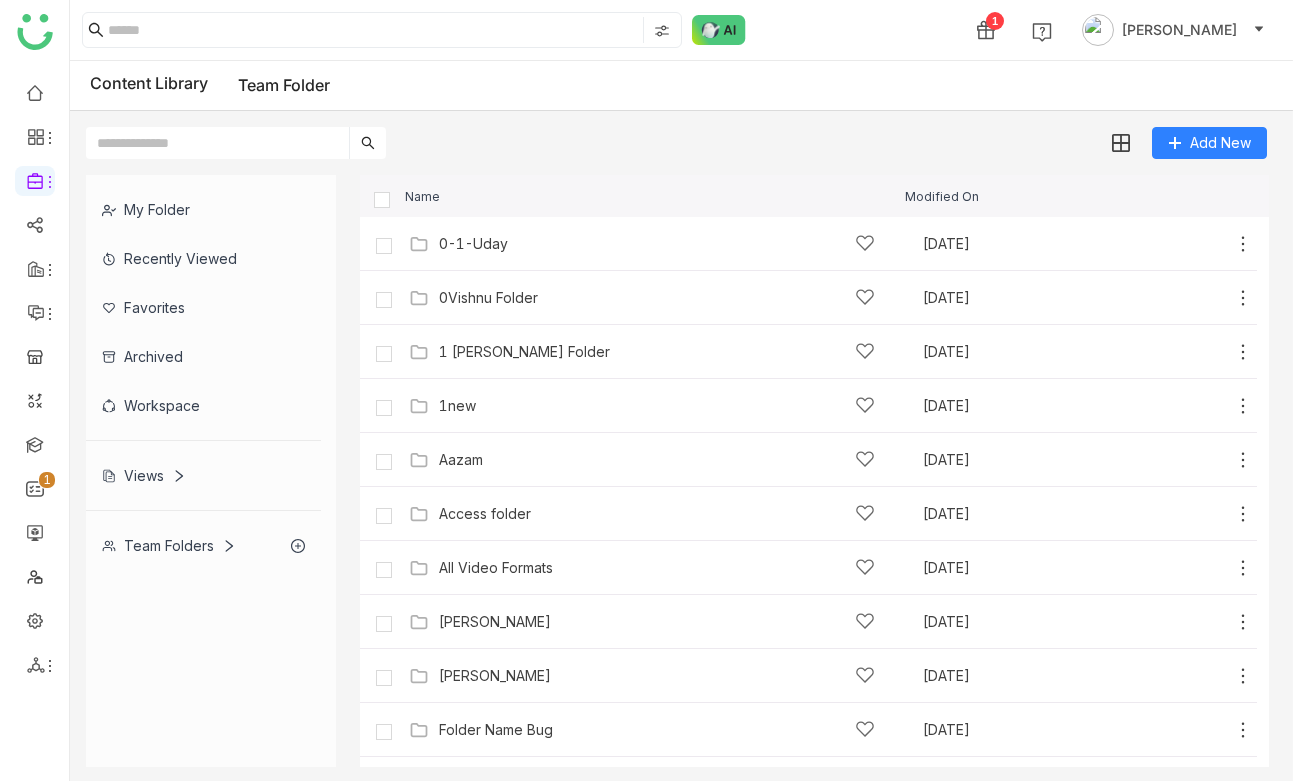 click at bounding box center [217, 143] 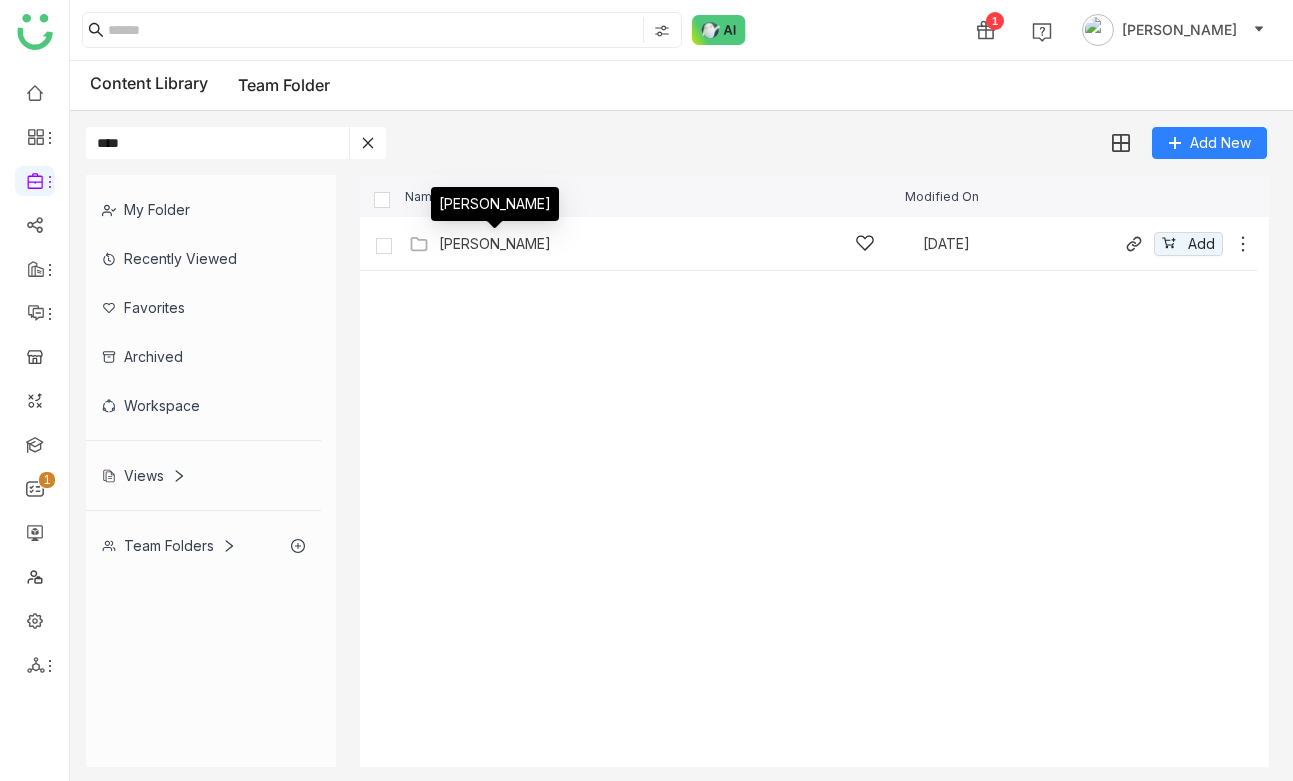 type on "****" 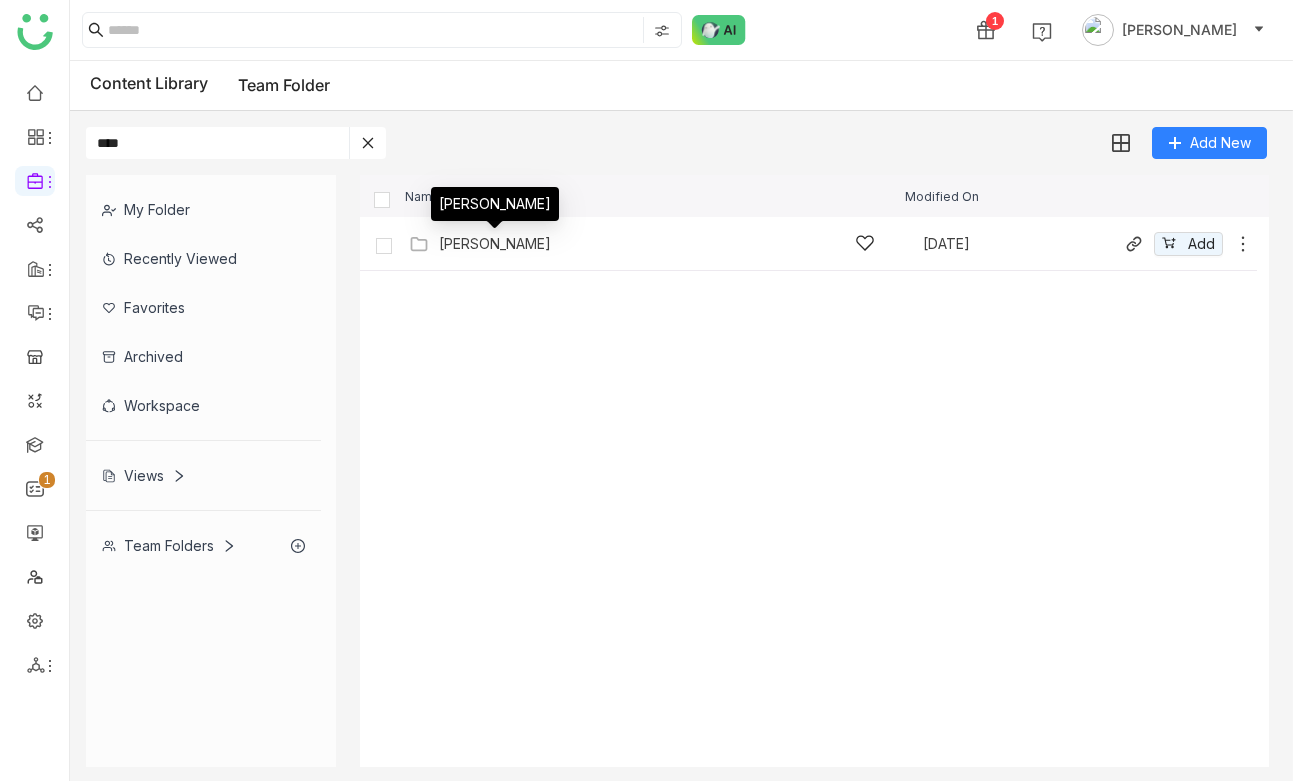 click on "[PERSON_NAME]" 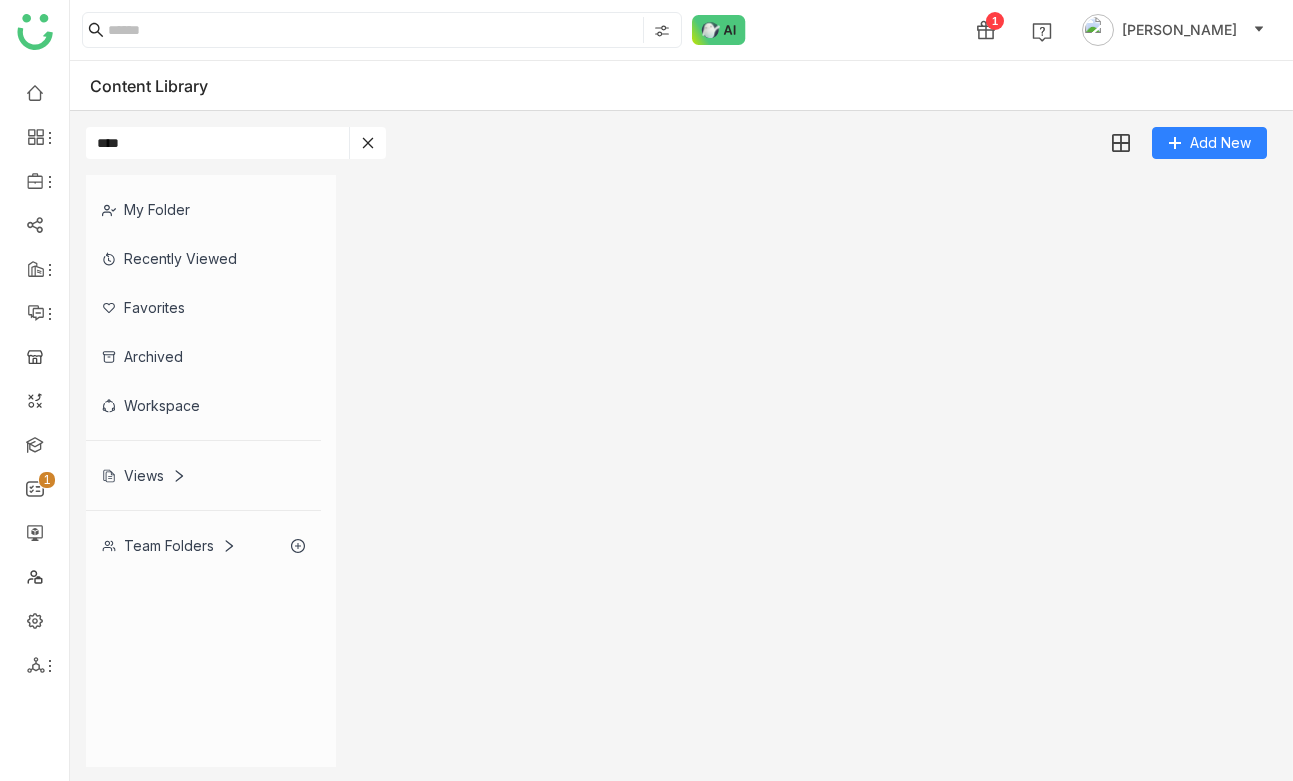 type 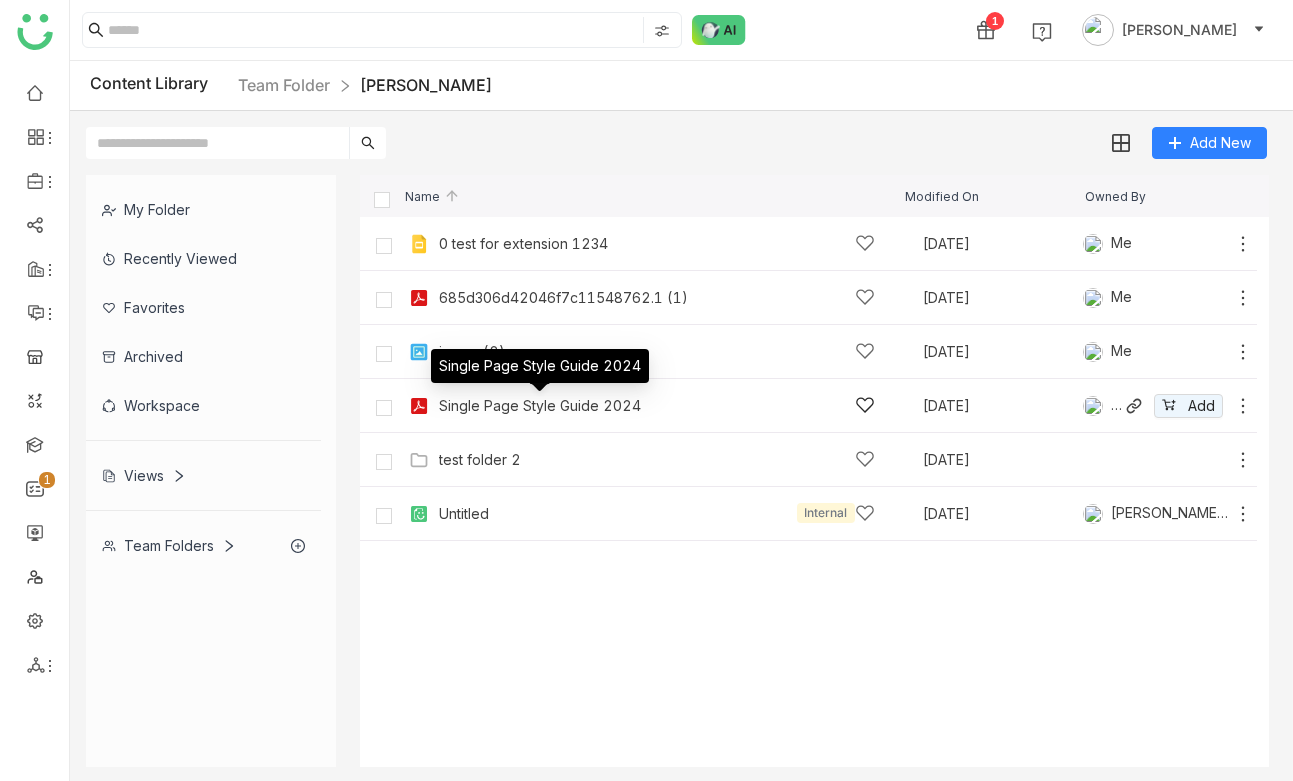 click on "Single Page Style Guide 2024" 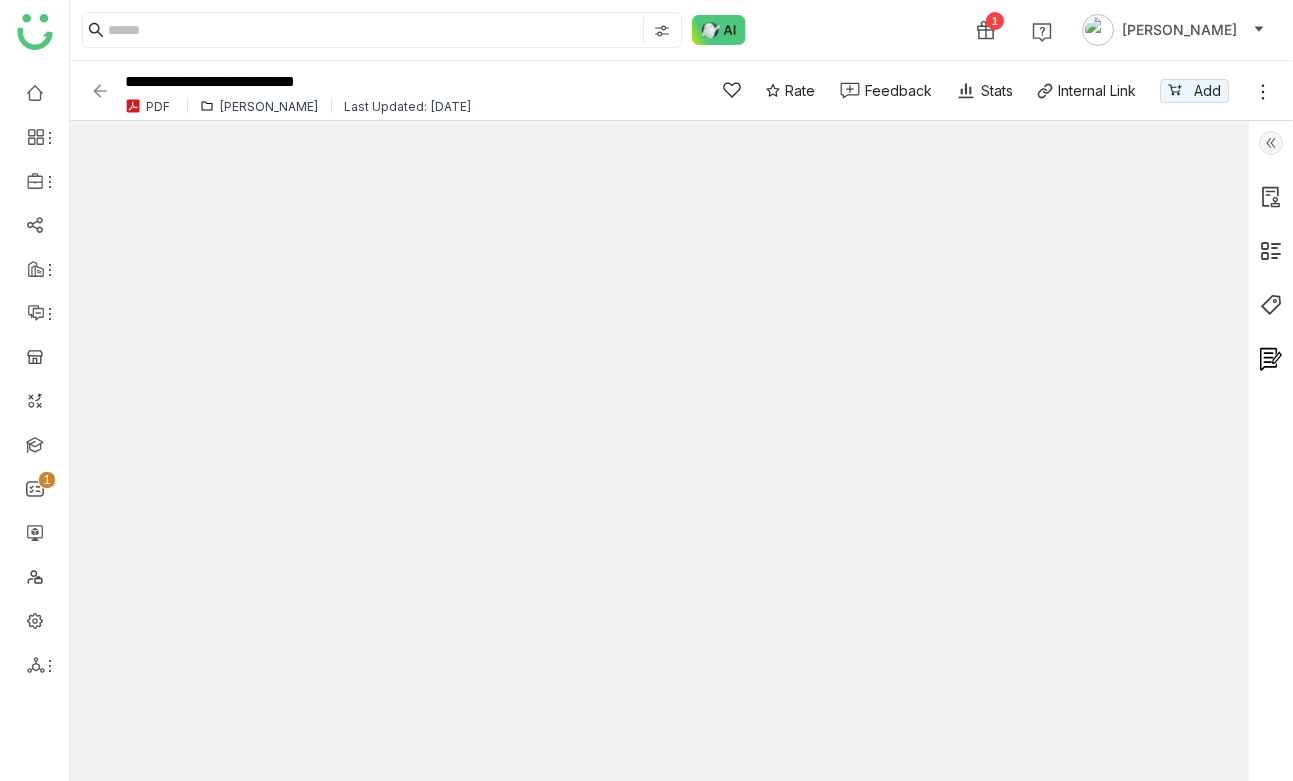 click 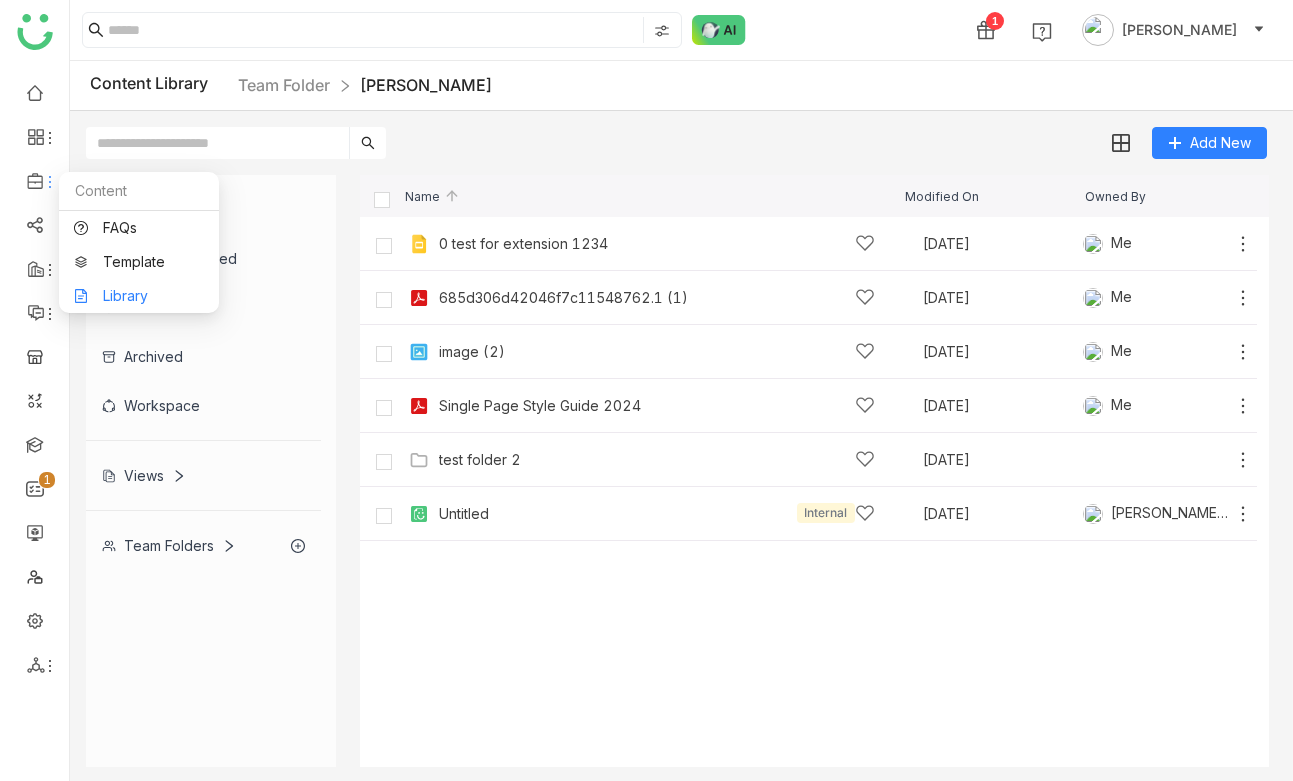 click on "Library" at bounding box center (139, 296) 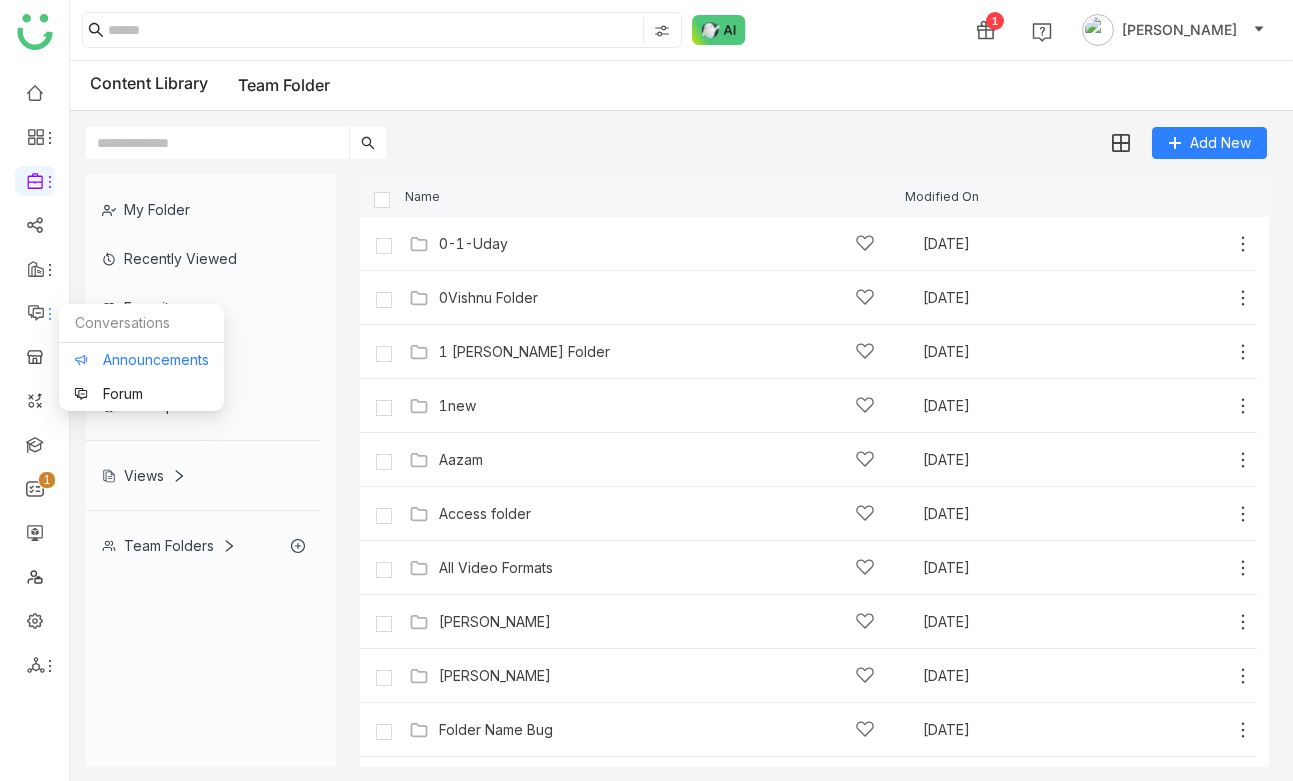 click on "Announcements" at bounding box center (141, 360) 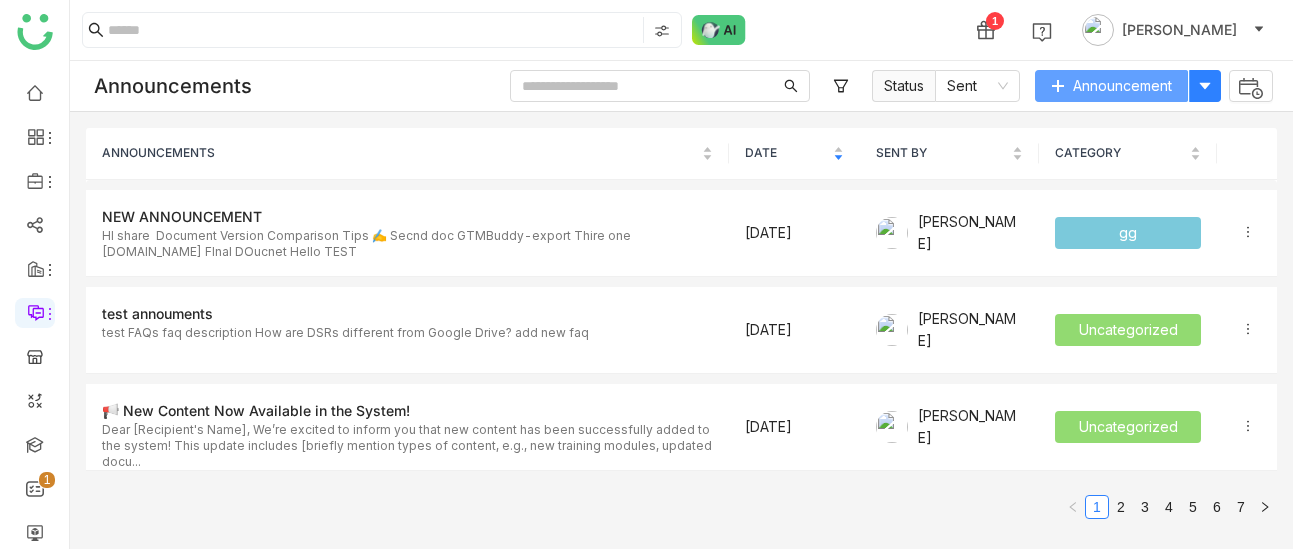 click on "Announcement" 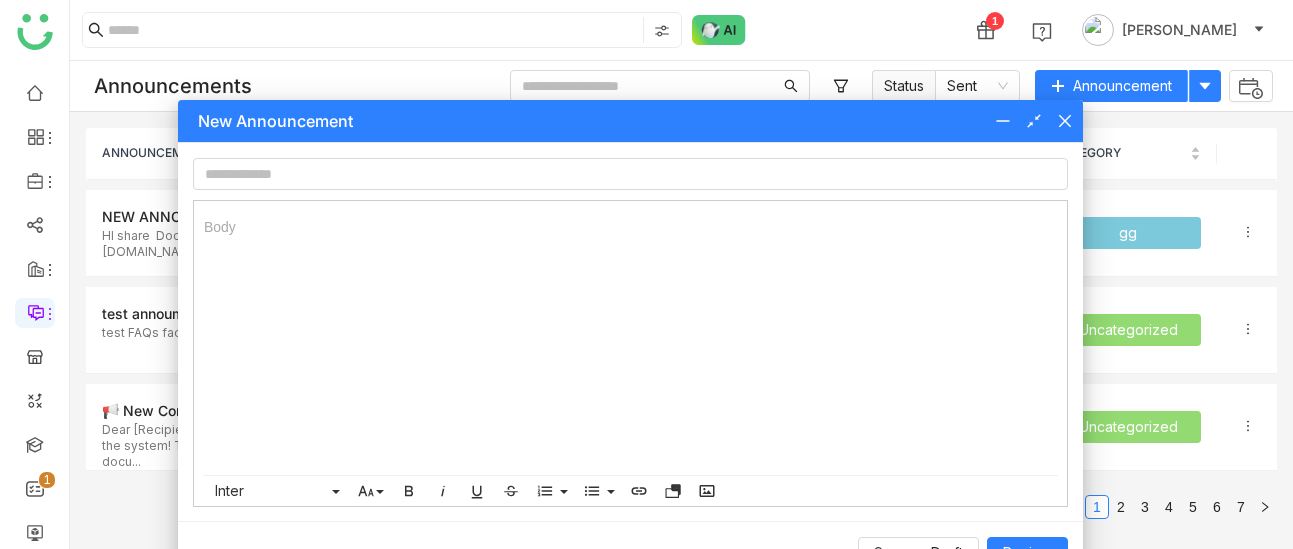 click at bounding box center [630, 338] 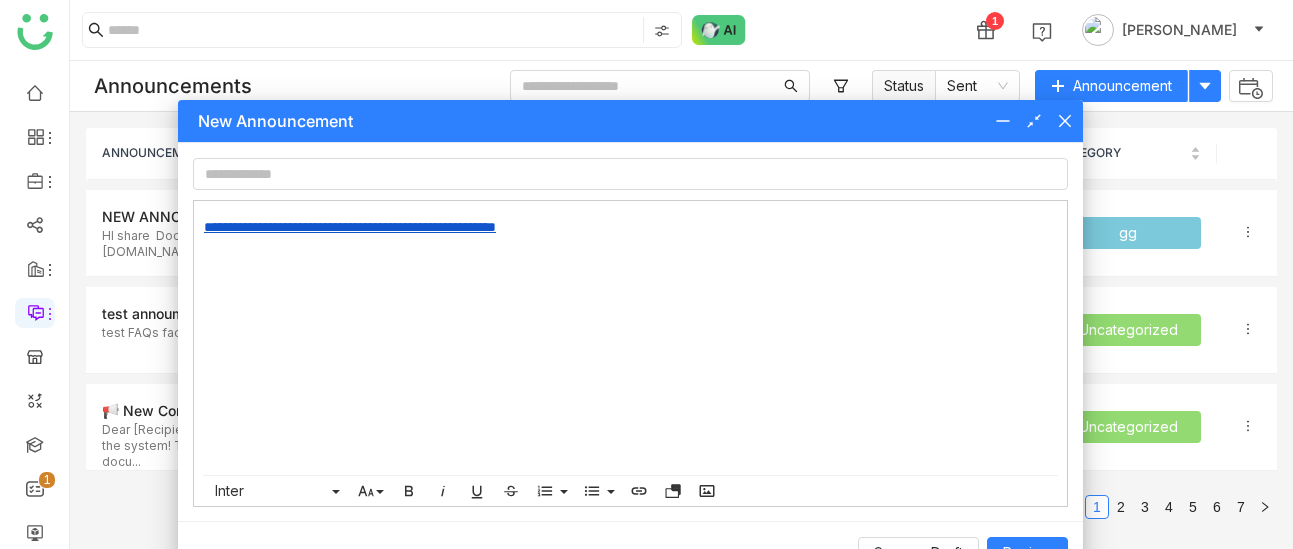 scroll, scrollTop: 586, scrollLeft: 7, axis: both 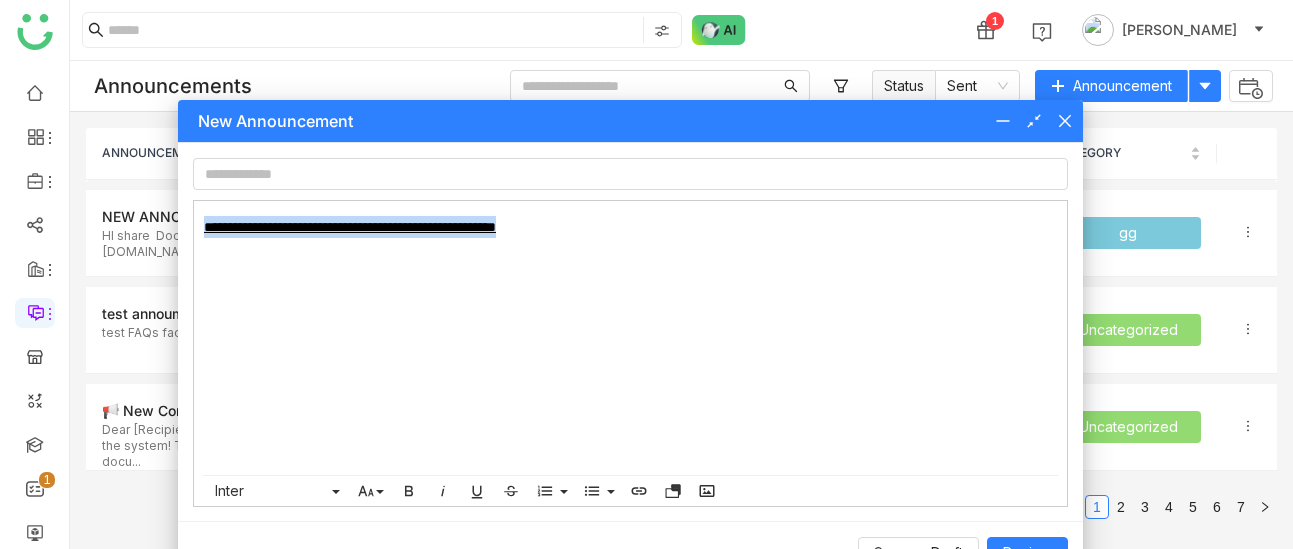 drag, startPoint x: 673, startPoint y: 224, endPoint x: 174, endPoint y: 217, distance: 499.0491 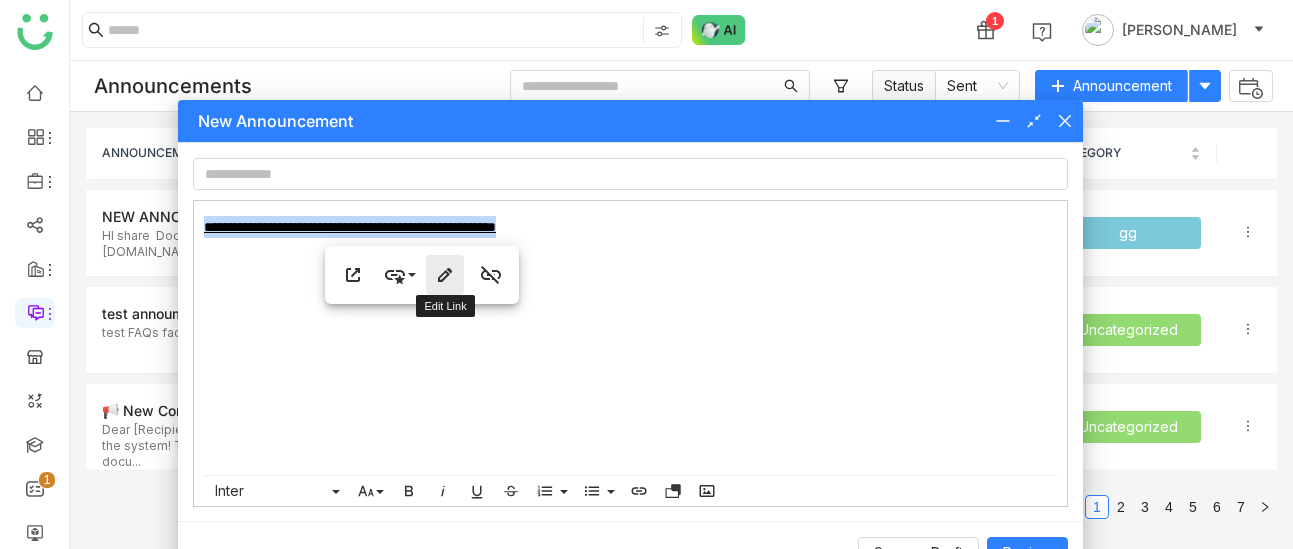 click 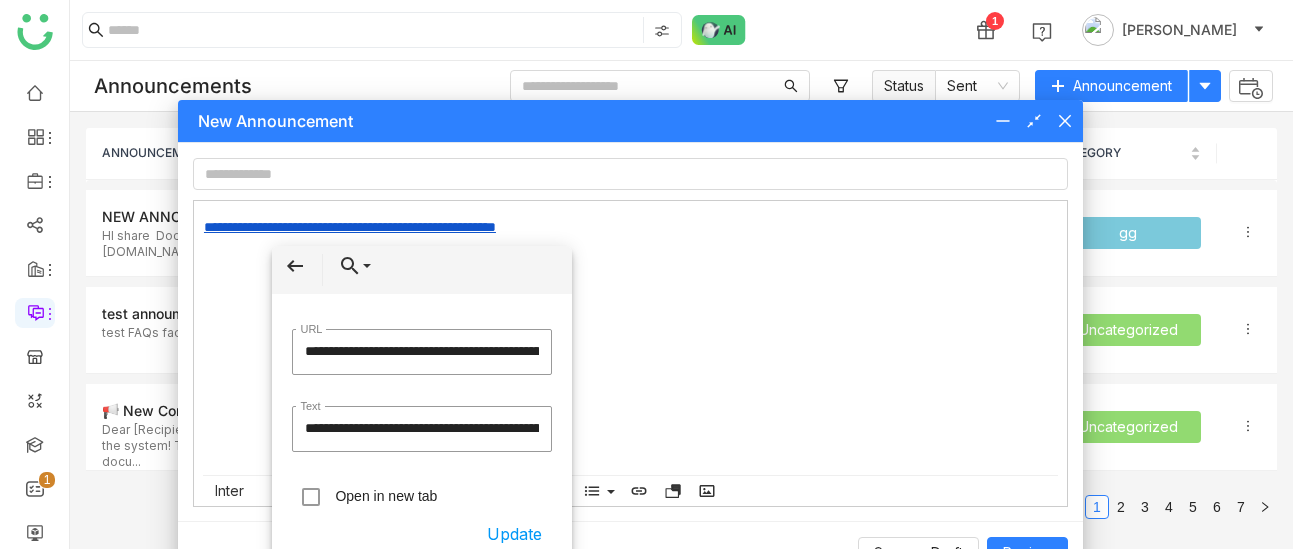 scroll, scrollTop: 0, scrollLeft: 155, axis: horizontal 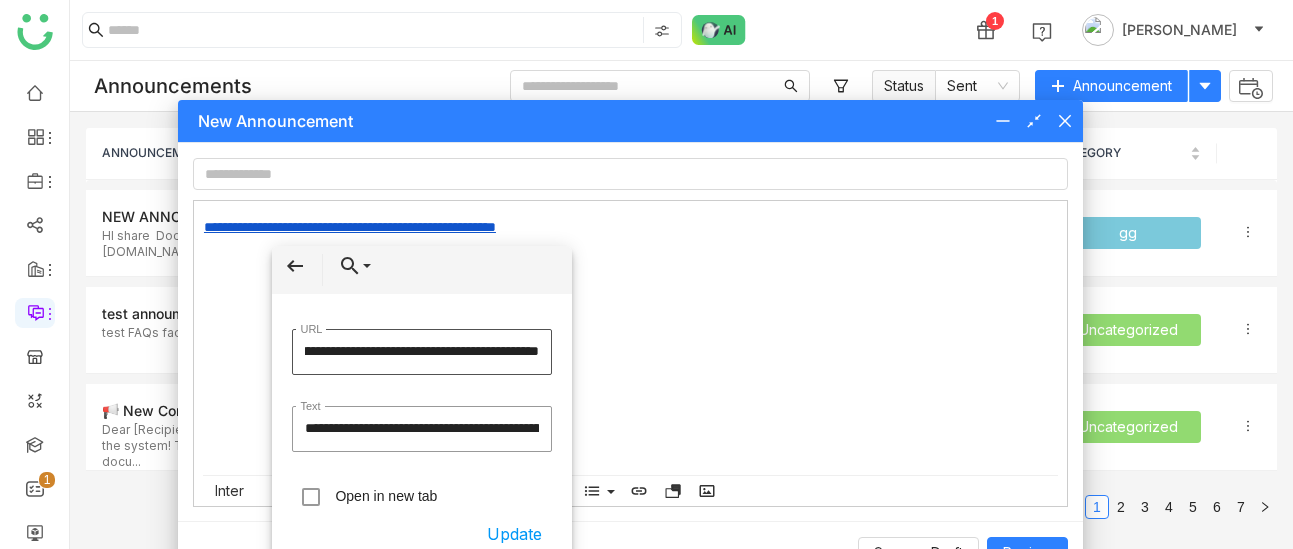 click on "**********" at bounding box center (422, 352) 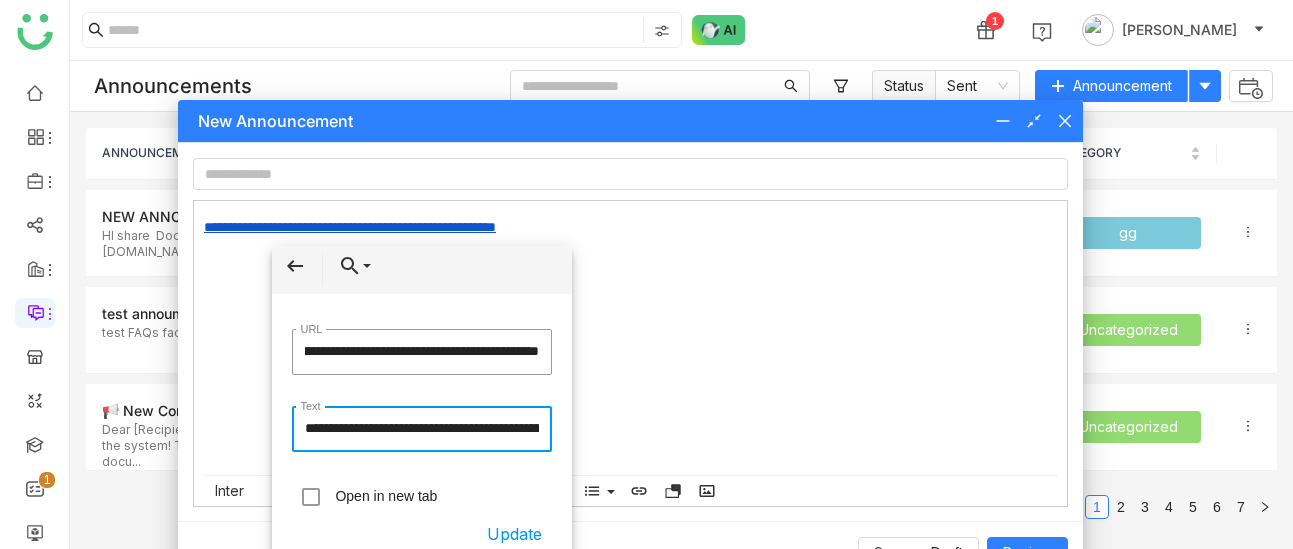 scroll, scrollTop: 0, scrollLeft: 0, axis: both 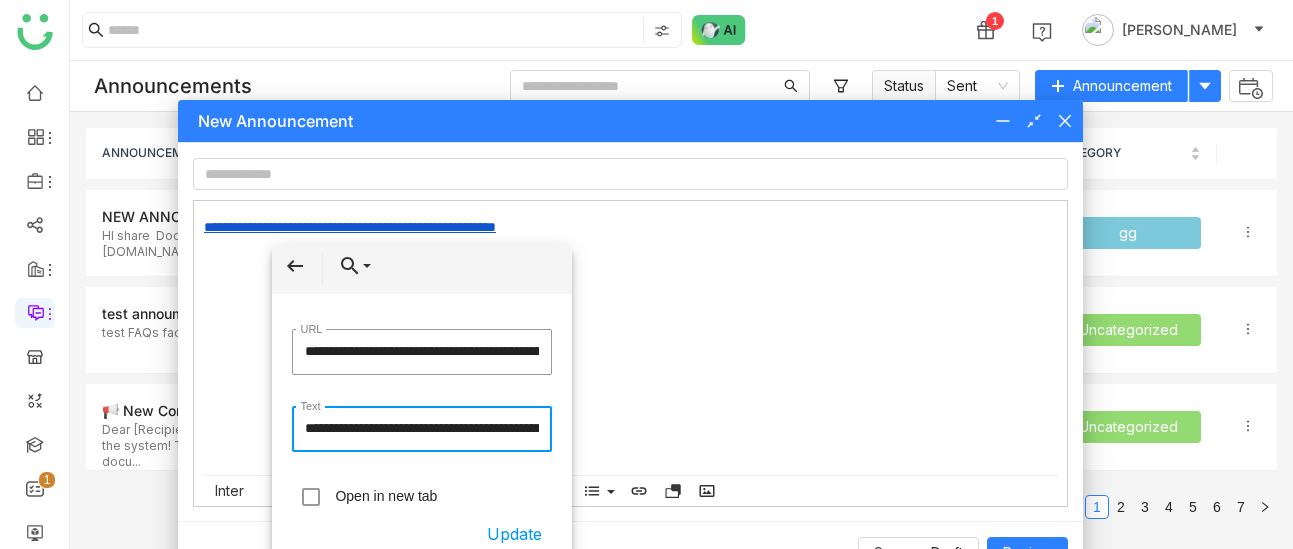 click on "**********" at bounding box center [422, 429] 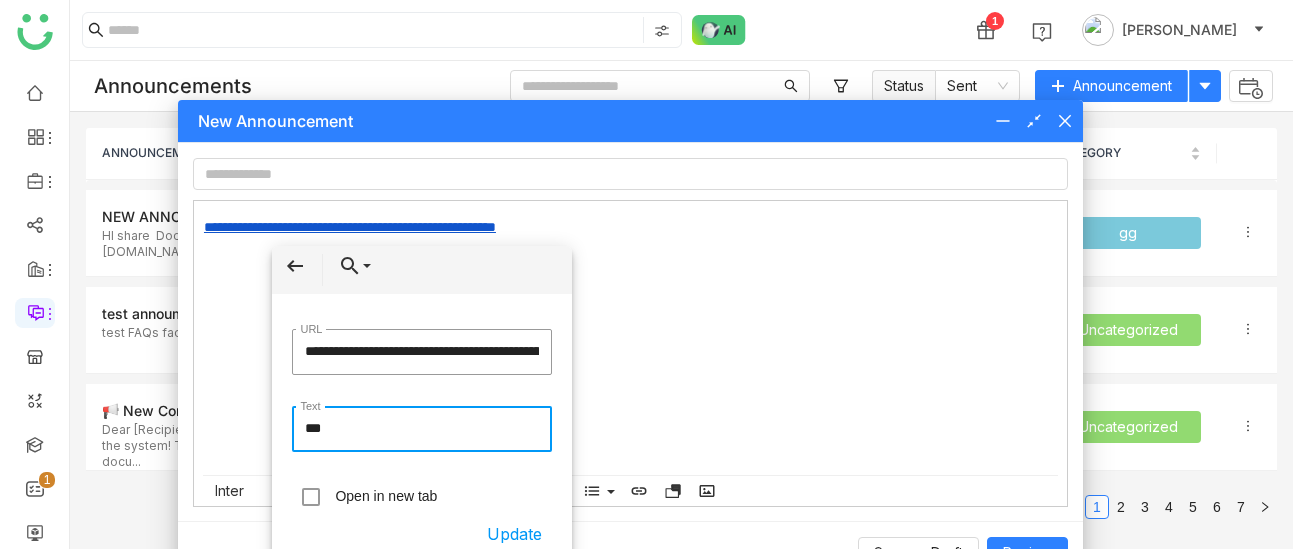type on "****" 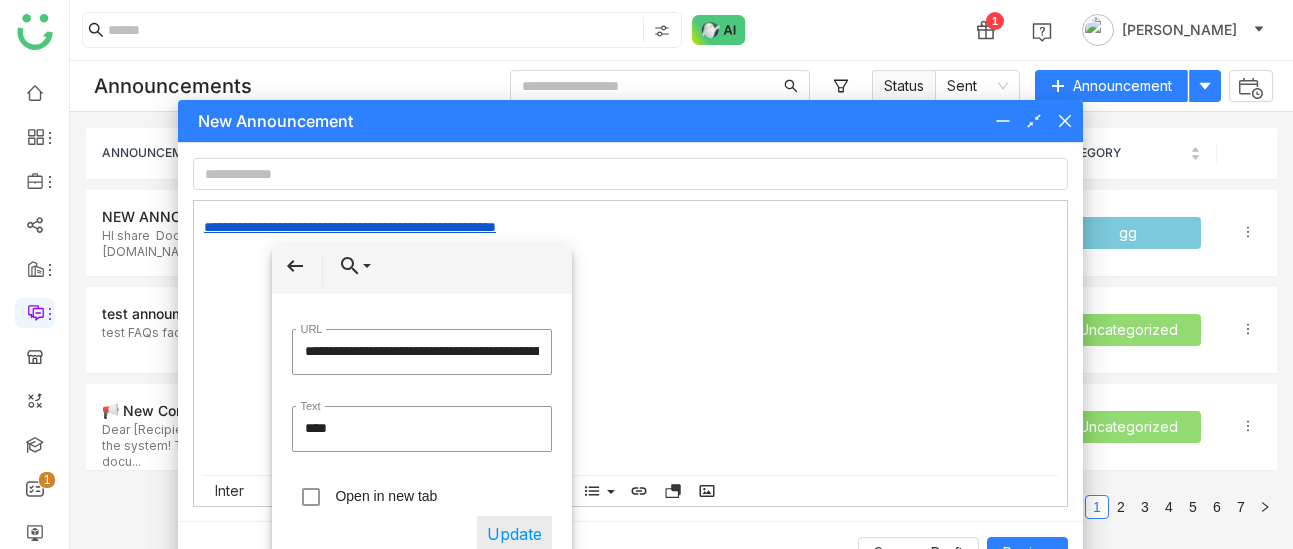 click on "Update" at bounding box center [514, 534] 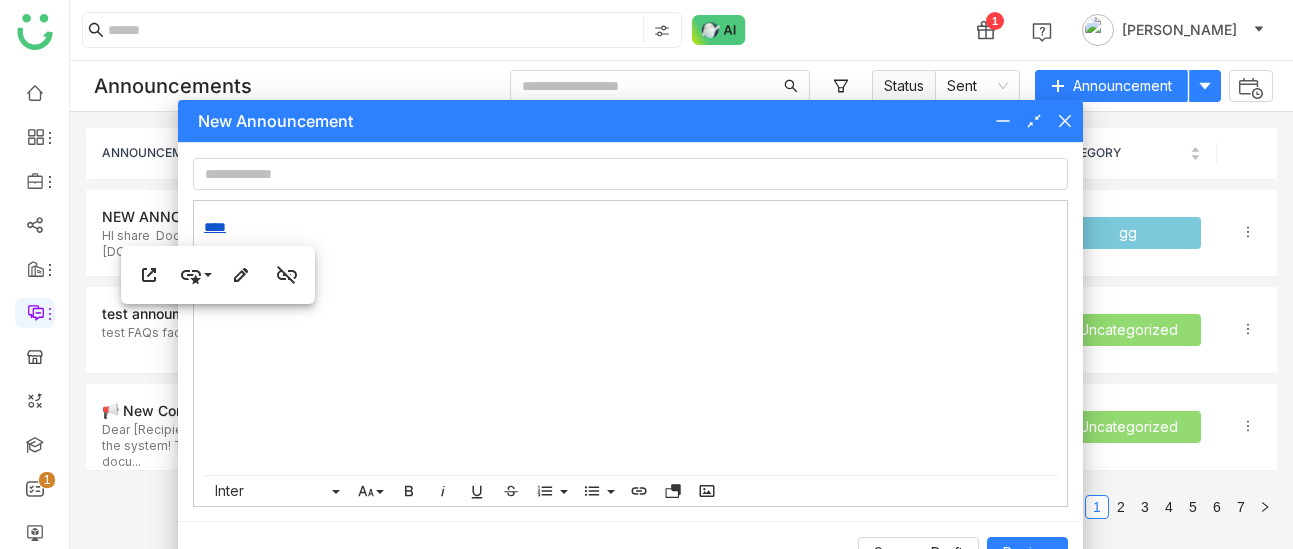 click on "****" at bounding box center [630, 338] 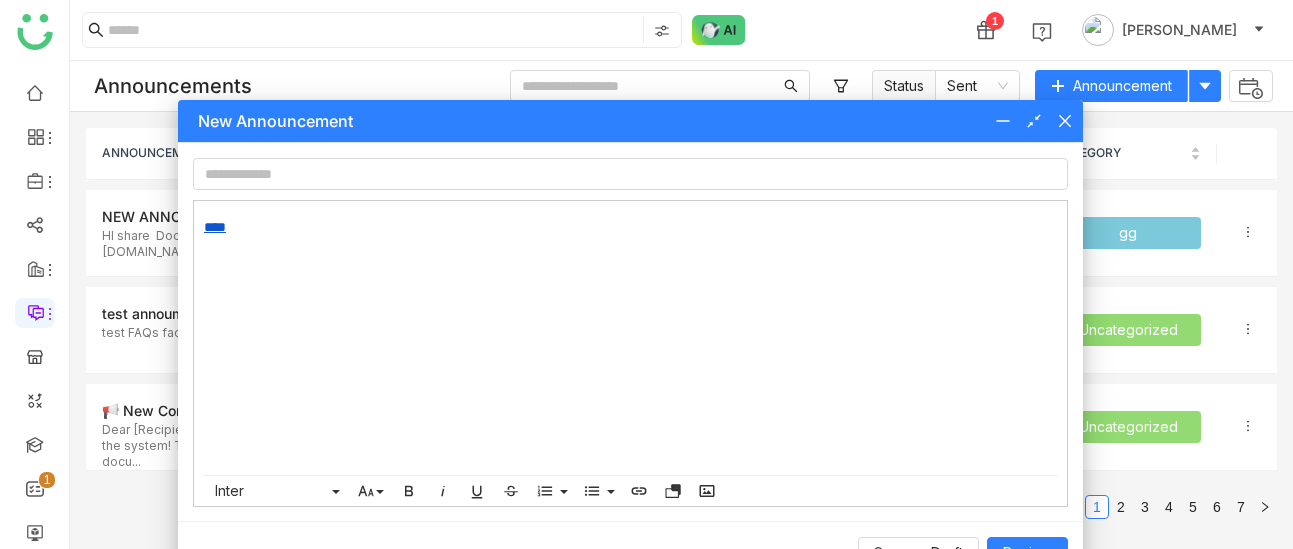 click on "****" at bounding box center [630, 227] 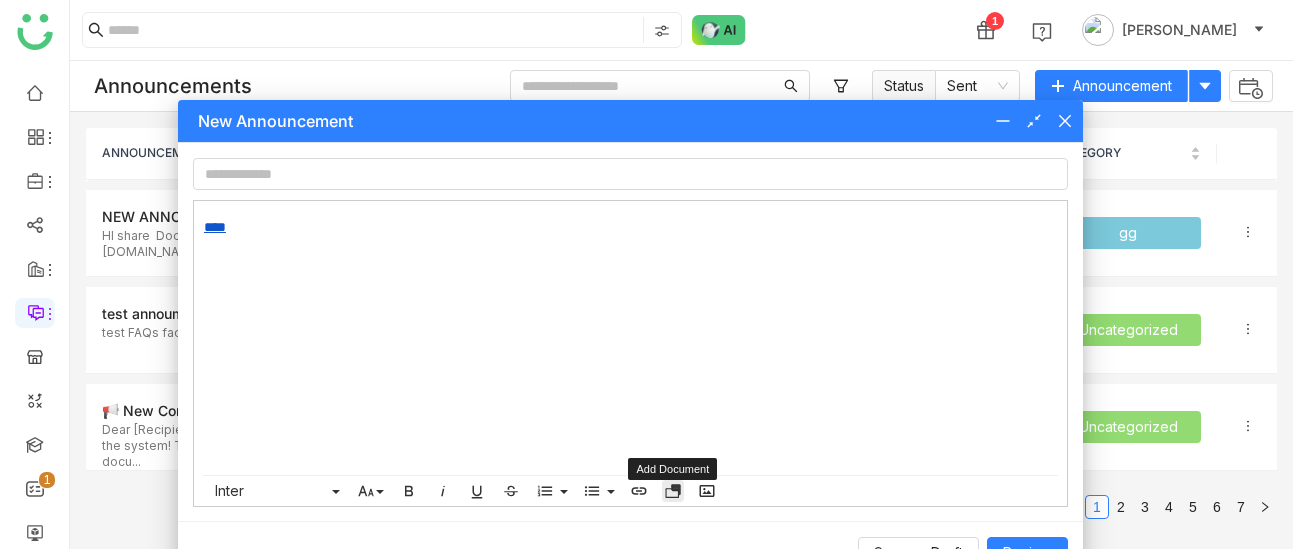 click 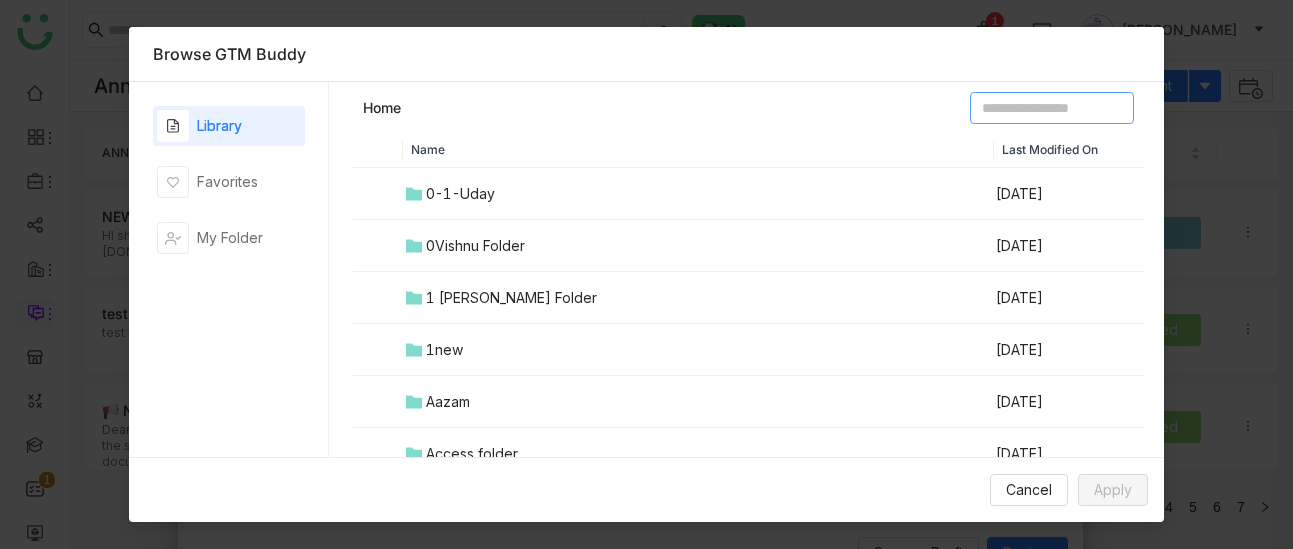 click at bounding box center (1052, 108) 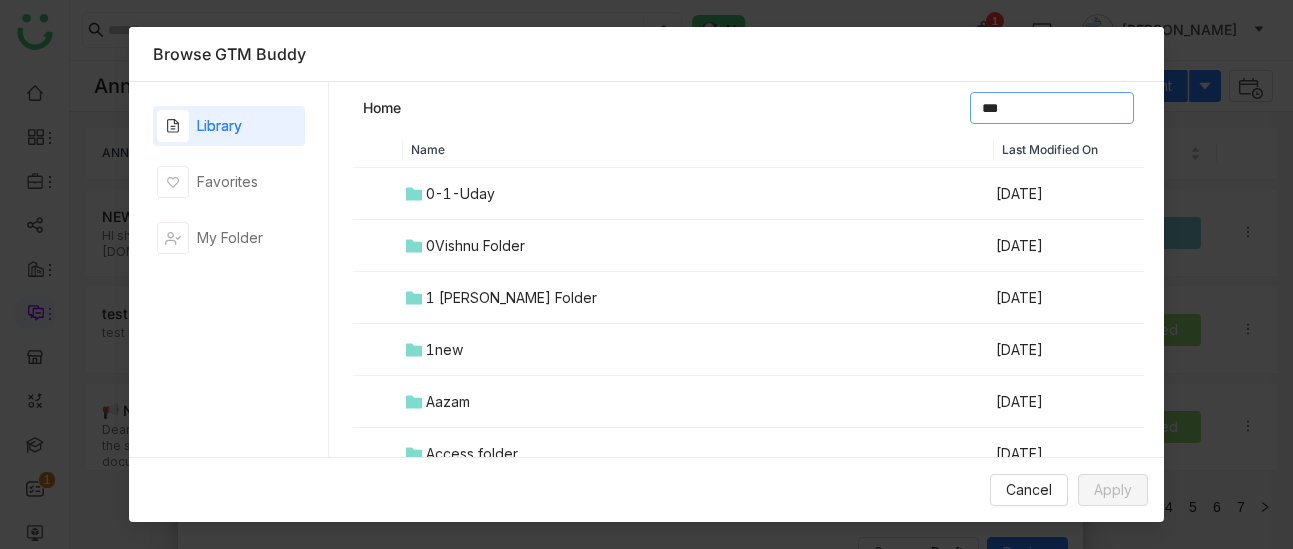 type on "****" 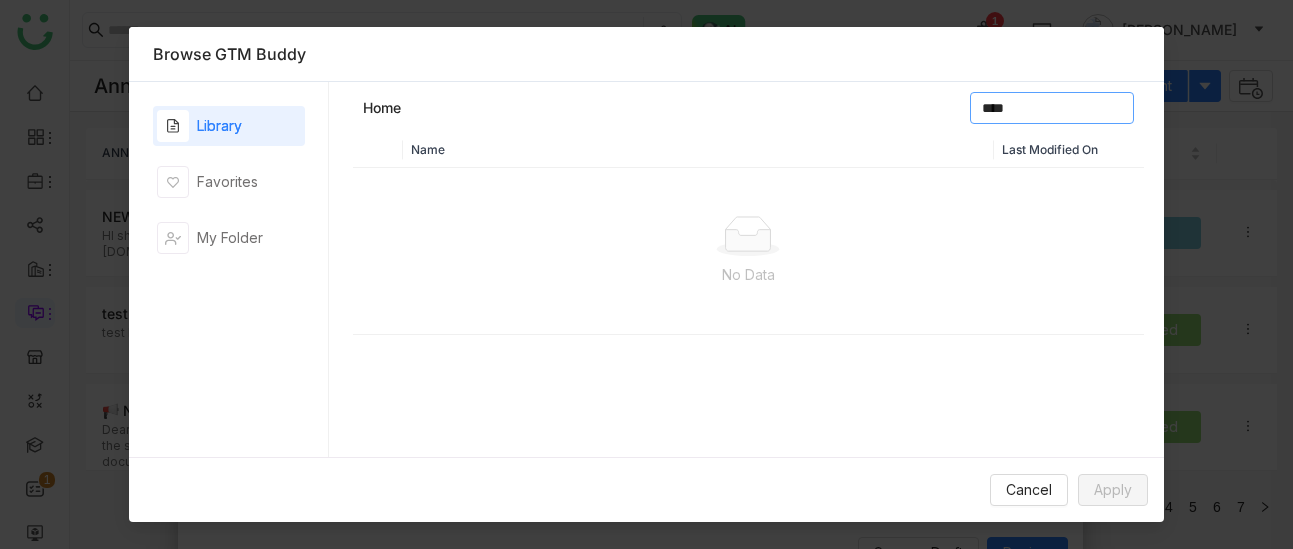 type 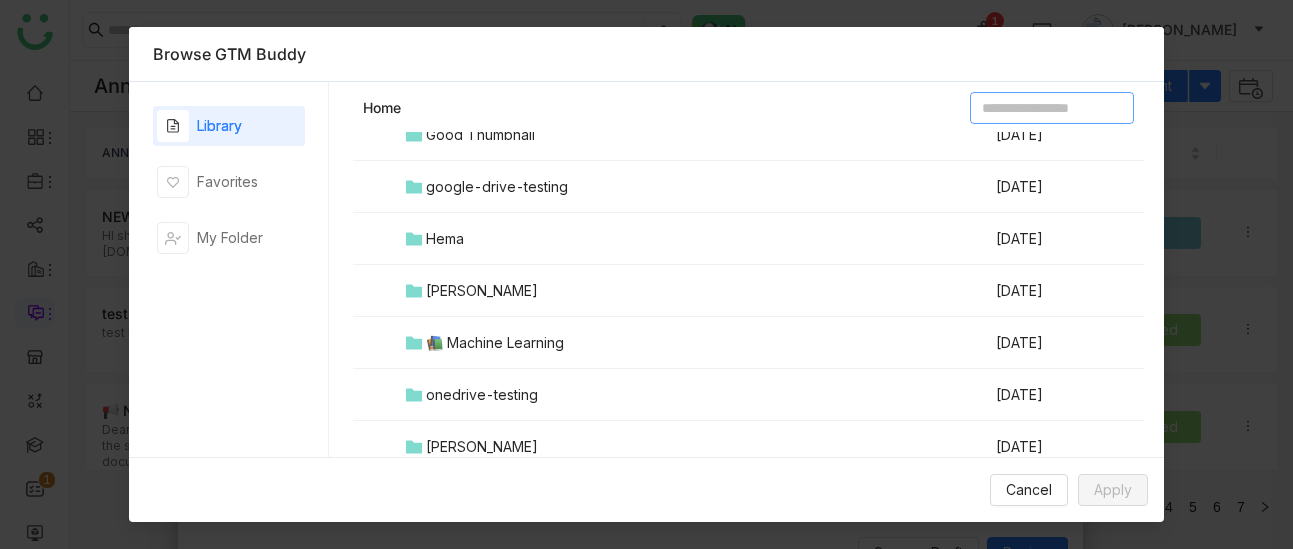 scroll, scrollTop: 573, scrollLeft: 0, axis: vertical 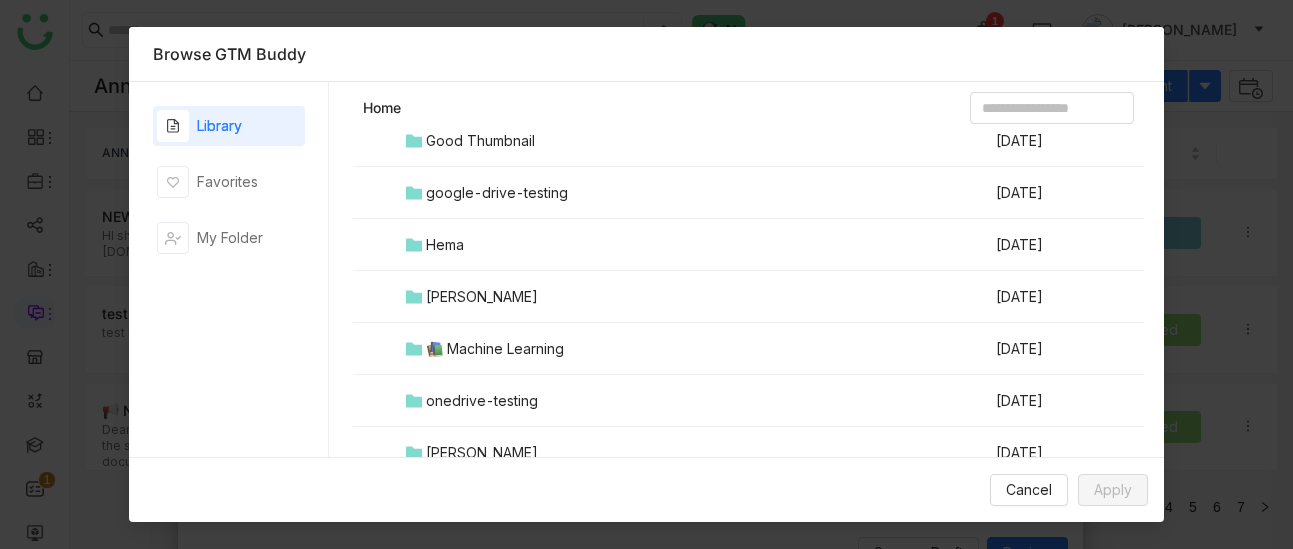 click on "[PERSON_NAME]" at bounding box center [698, 297] 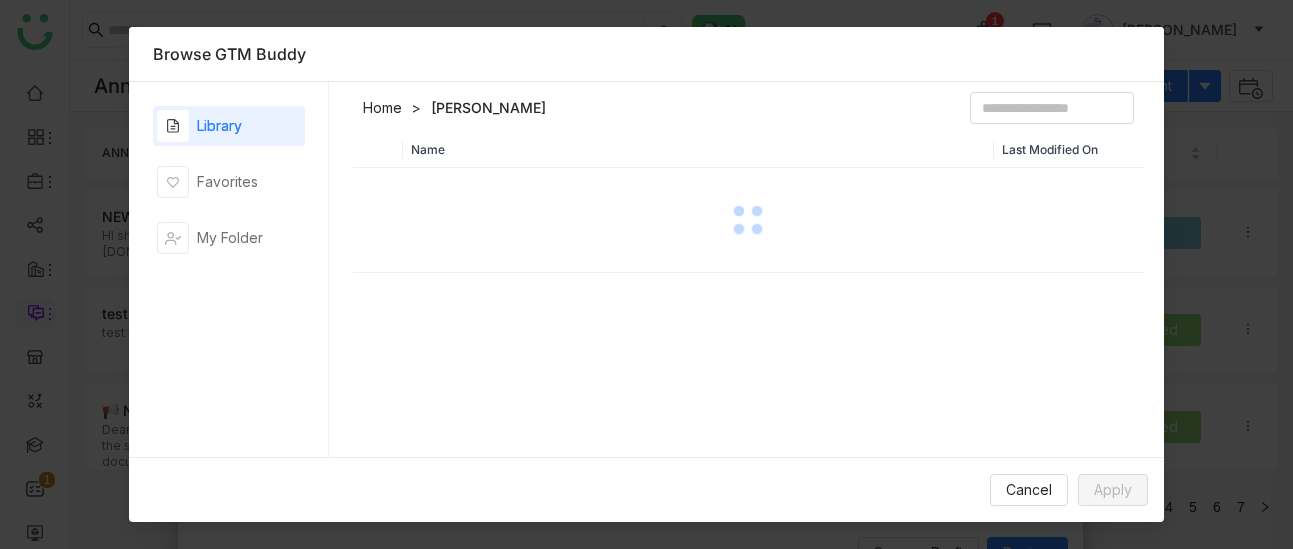 scroll, scrollTop: 0, scrollLeft: 0, axis: both 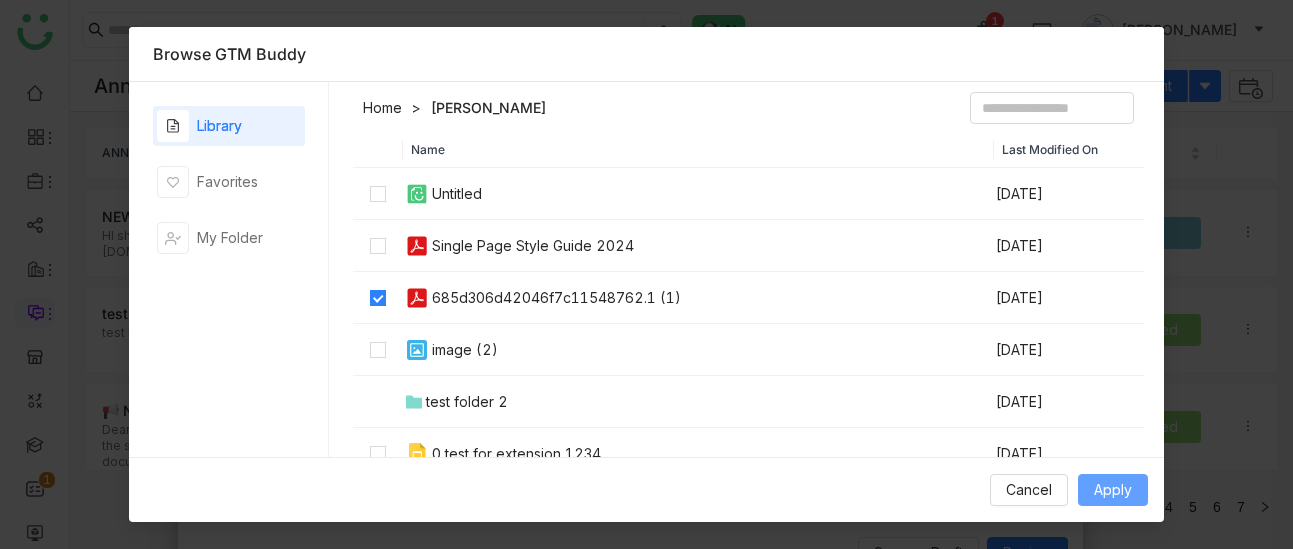 click on "Apply" at bounding box center (1113, 490) 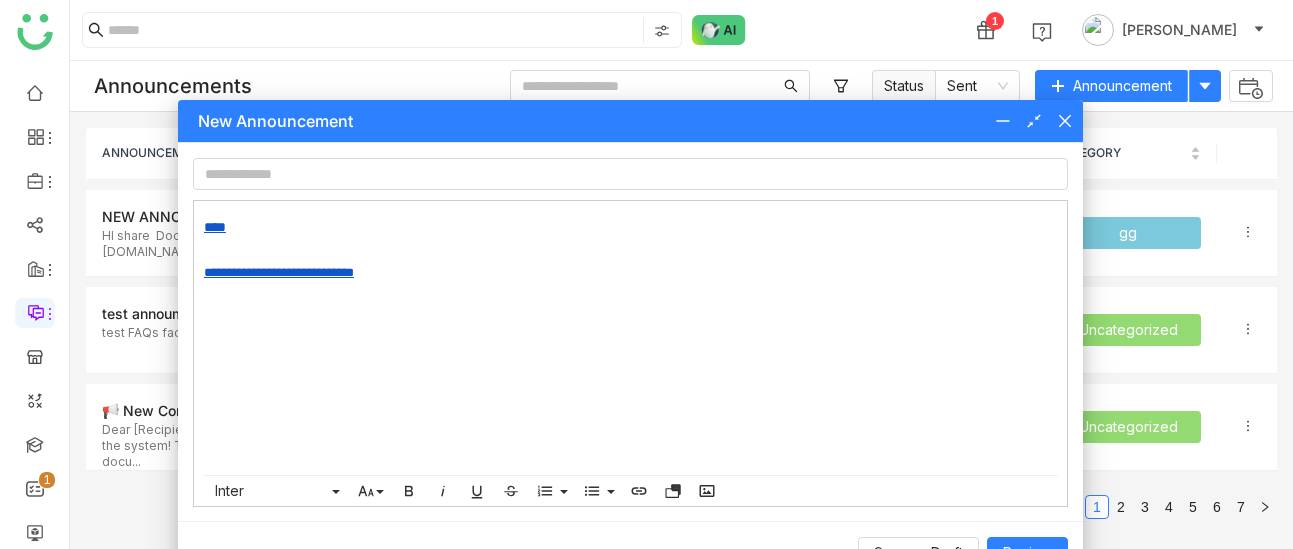 click 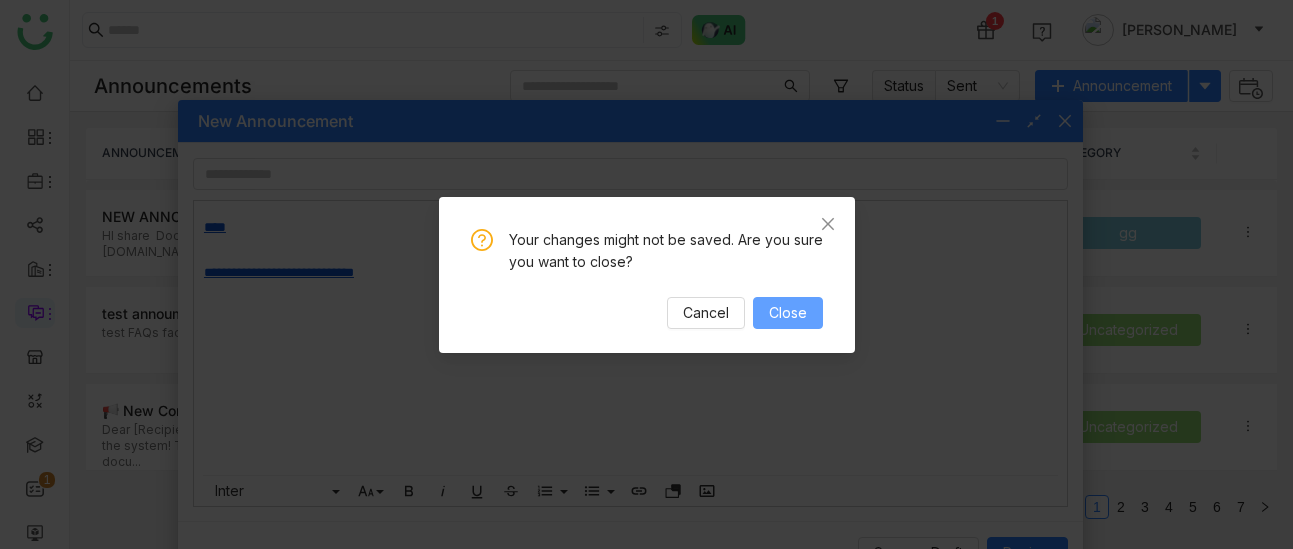 click on "Close" at bounding box center [788, 313] 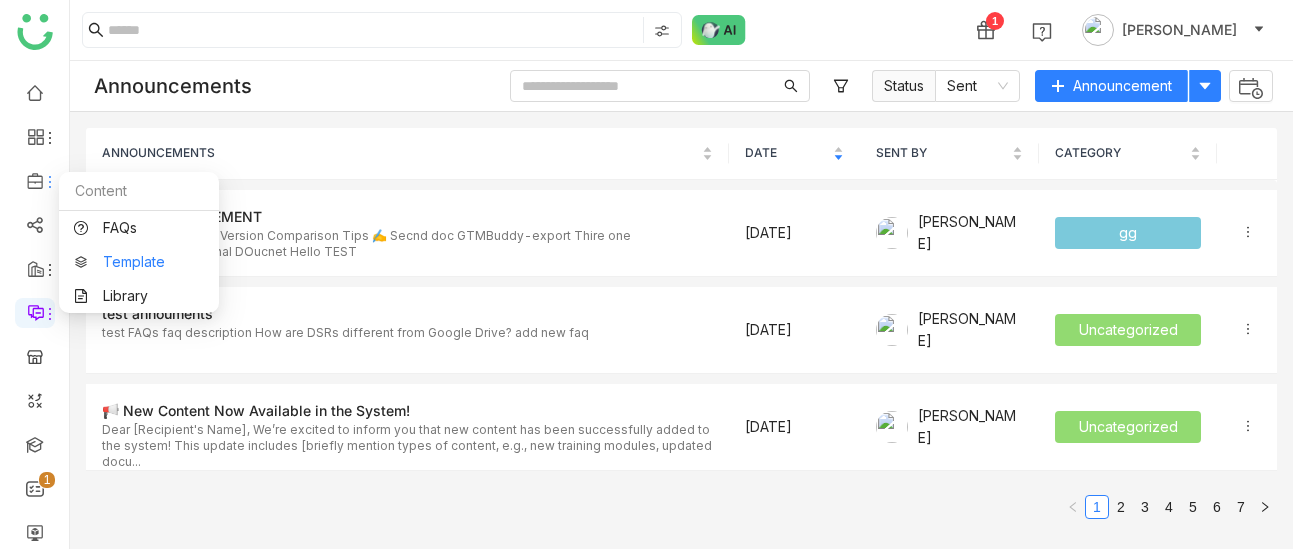 click on "Template" at bounding box center [139, 262] 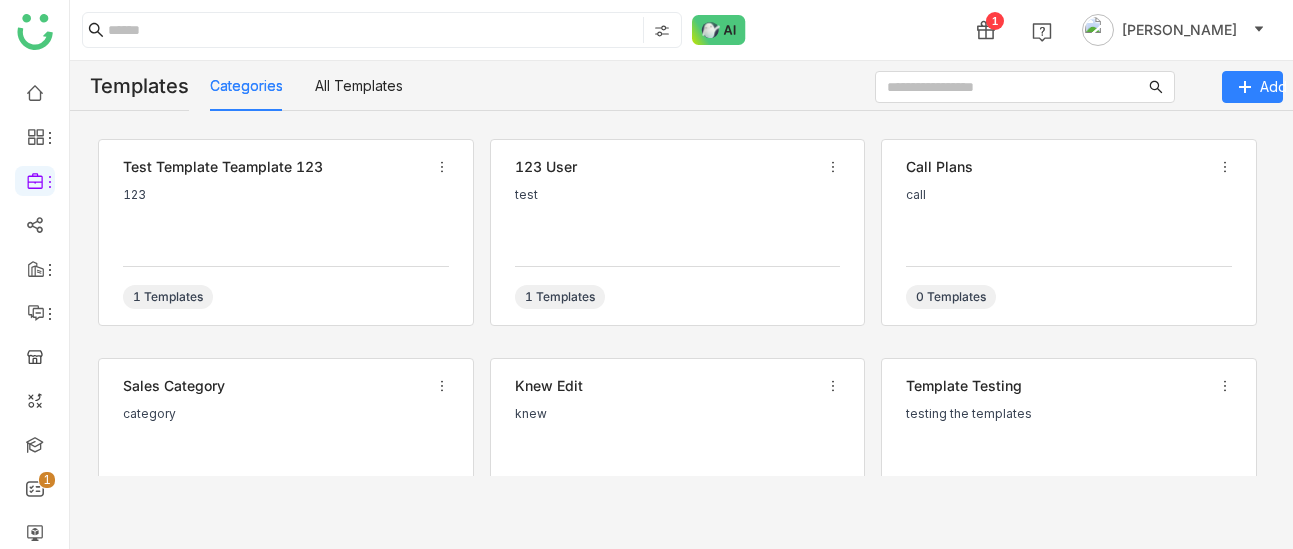 click on "test template teamplate 123" at bounding box center (274, 167) 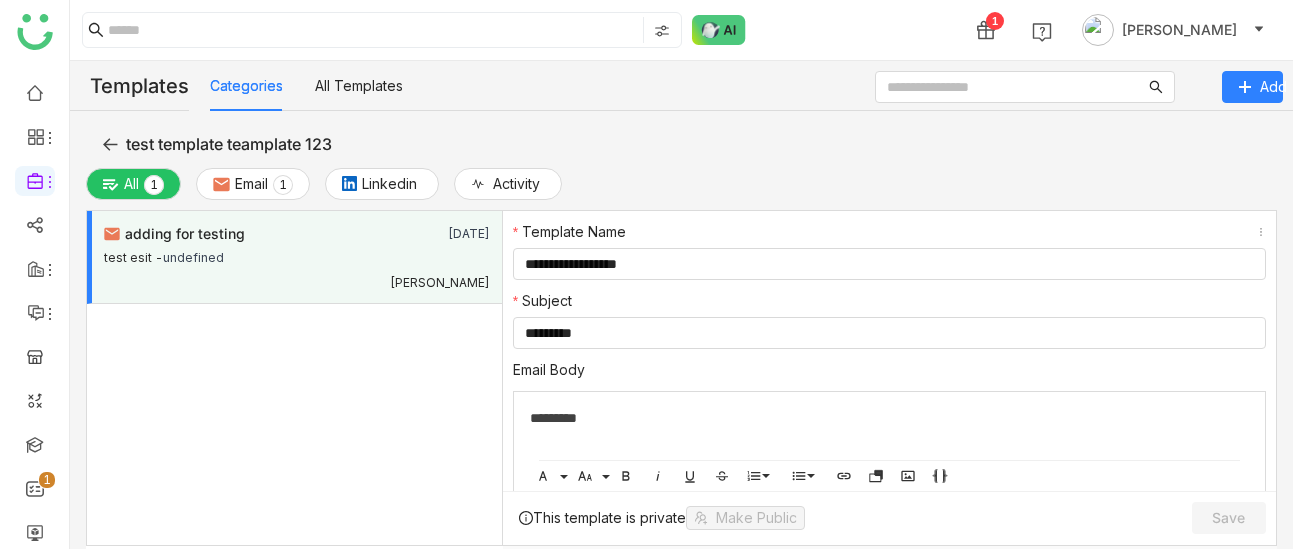 click on "*********" 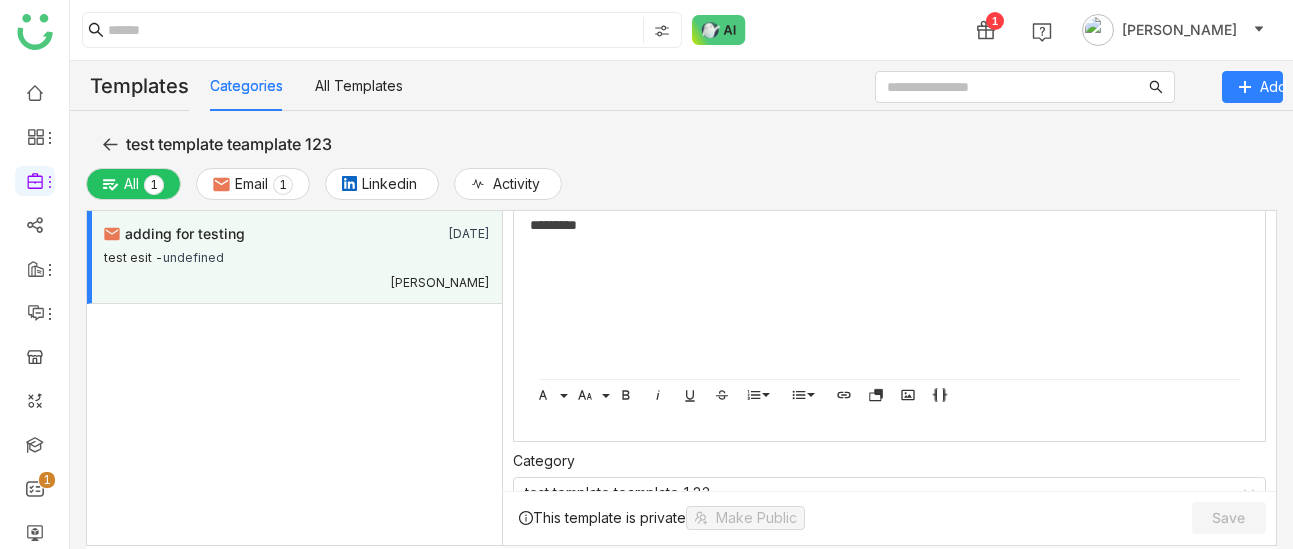 scroll, scrollTop: 204, scrollLeft: 0, axis: vertical 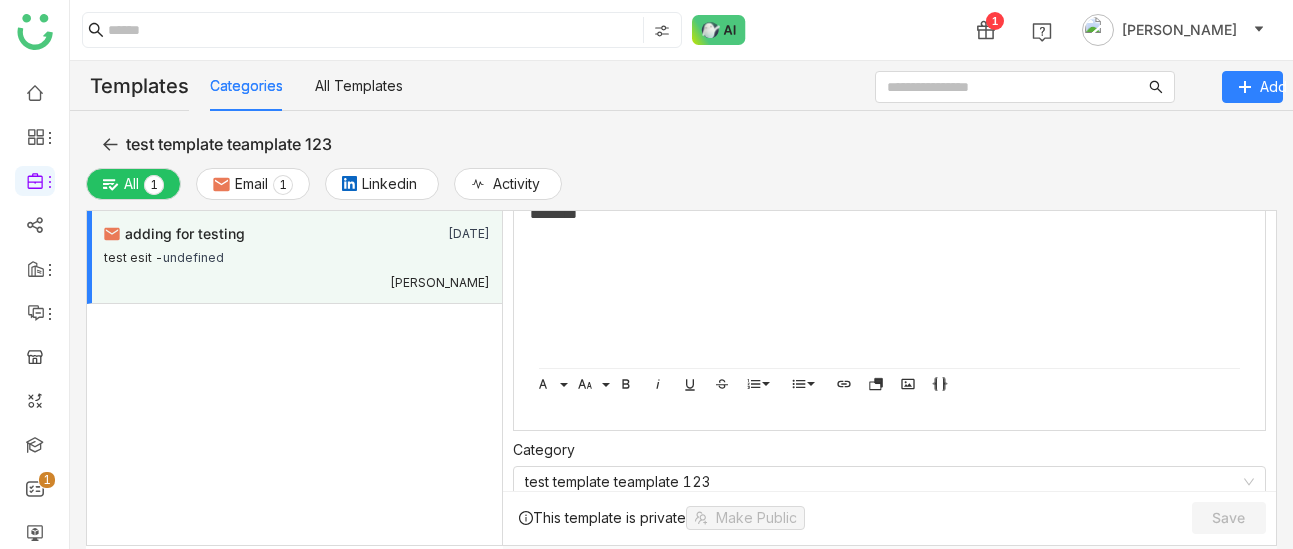 click on "*********" 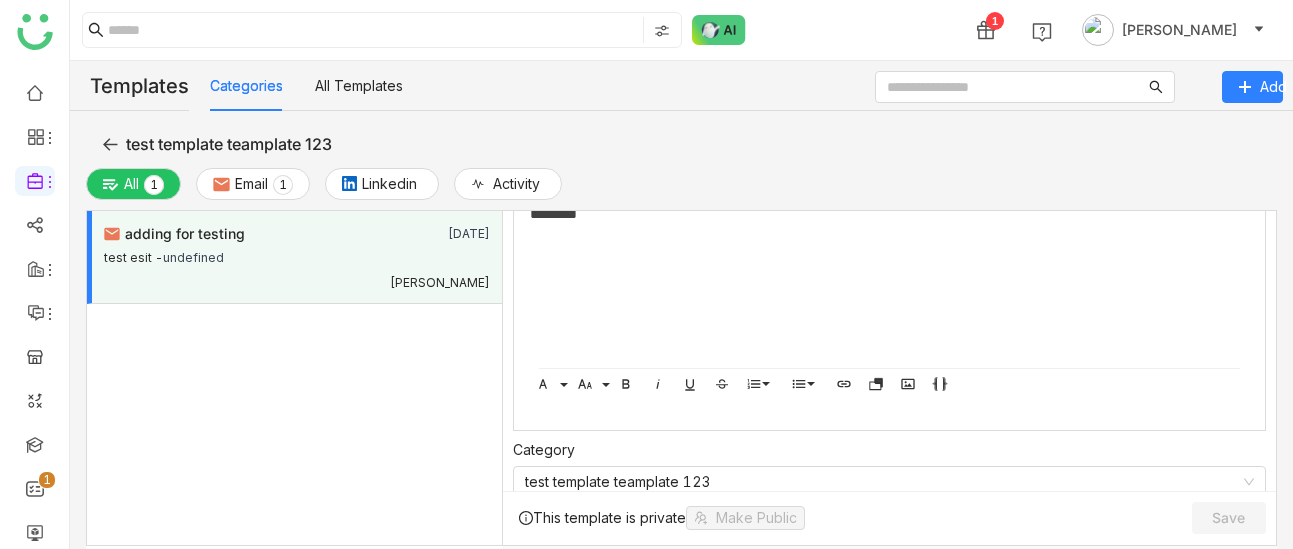 scroll, scrollTop: 200, scrollLeft: 0, axis: vertical 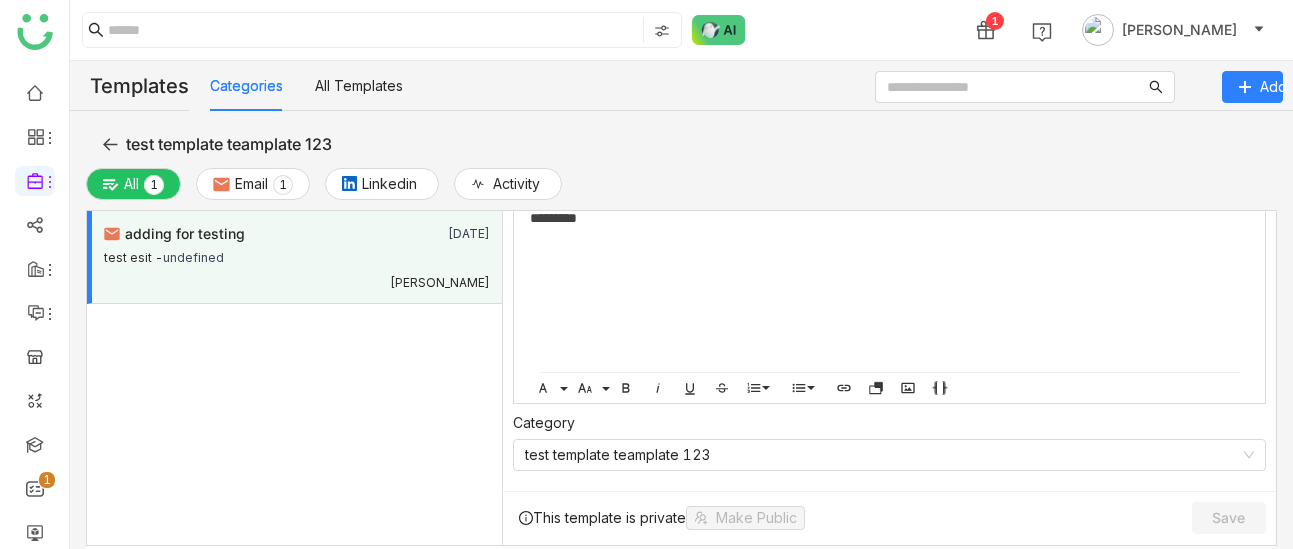 click on "*********" 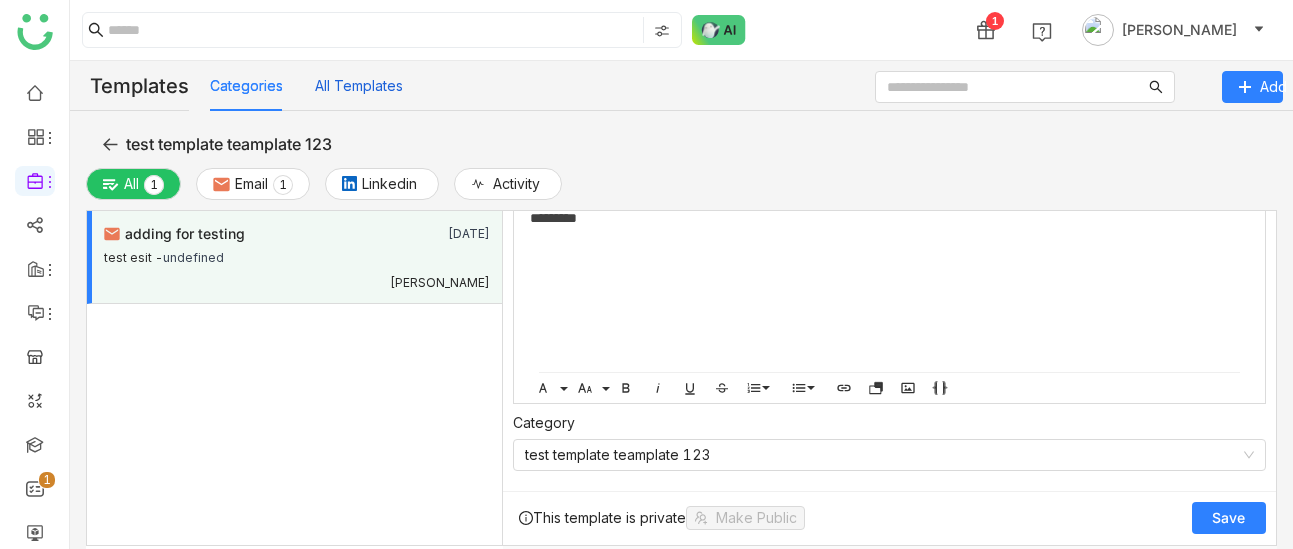 click on "All Templates" at bounding box center (359, 86) 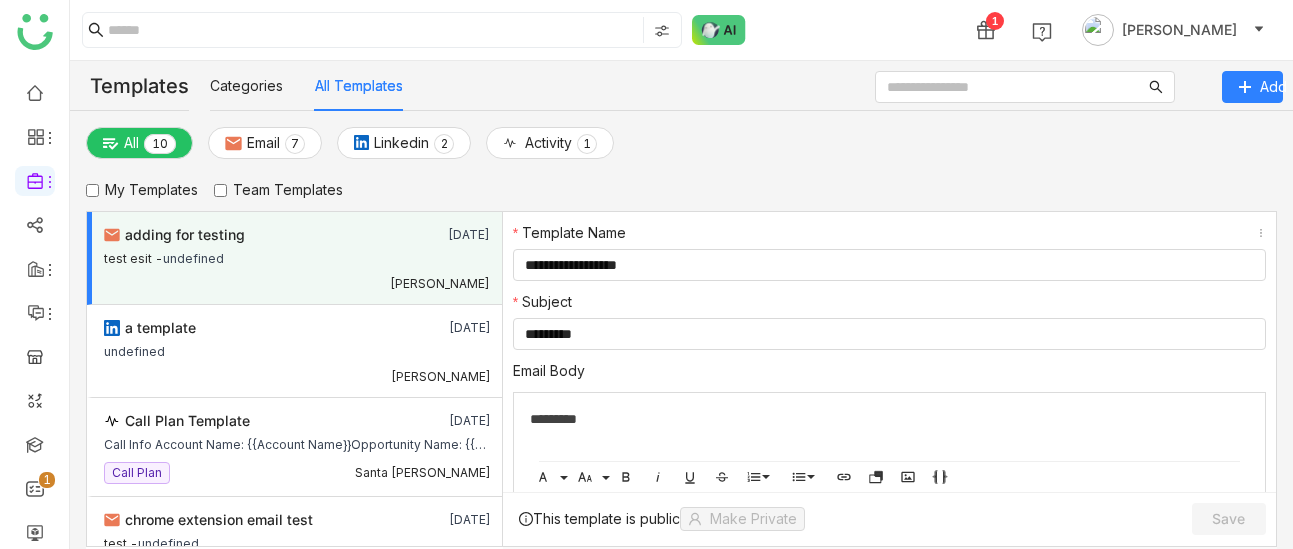 click on "test esit -   undefined" at bounding box center [297, 258] 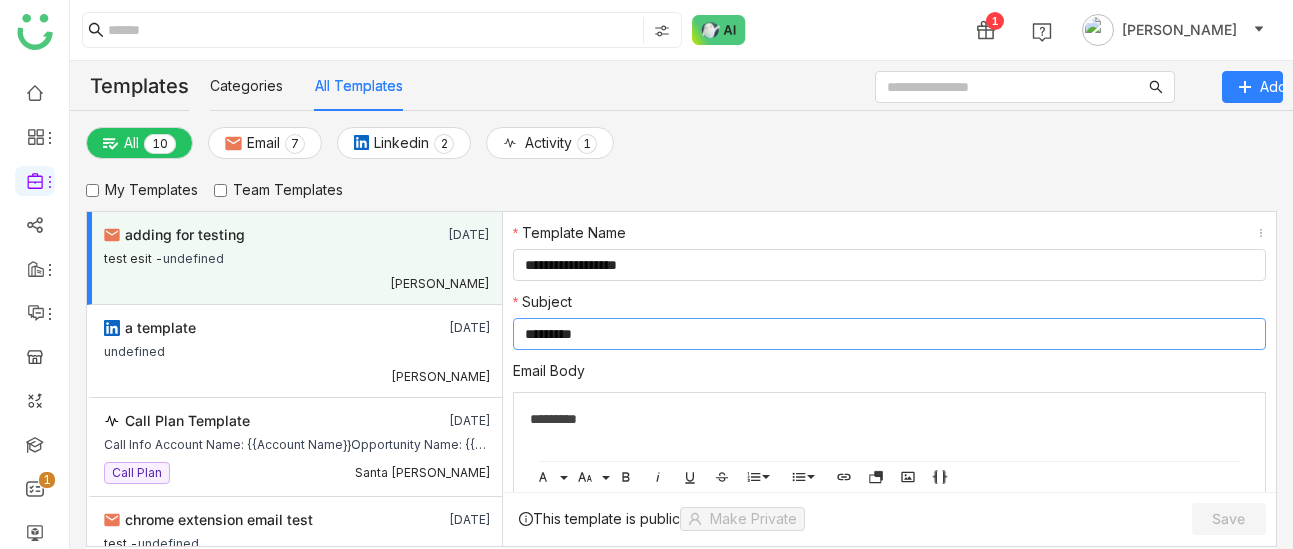 scroll, scrollTop: 231, scrollLeft: 0, axis: vertical 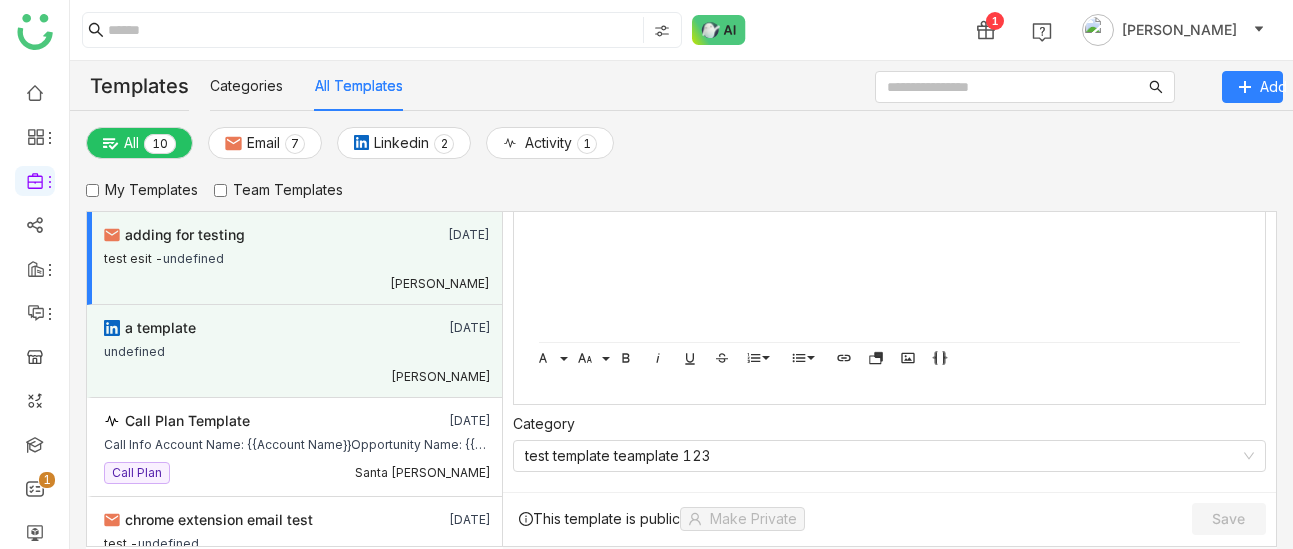 click on "a template" at bounding box center (258, 328) 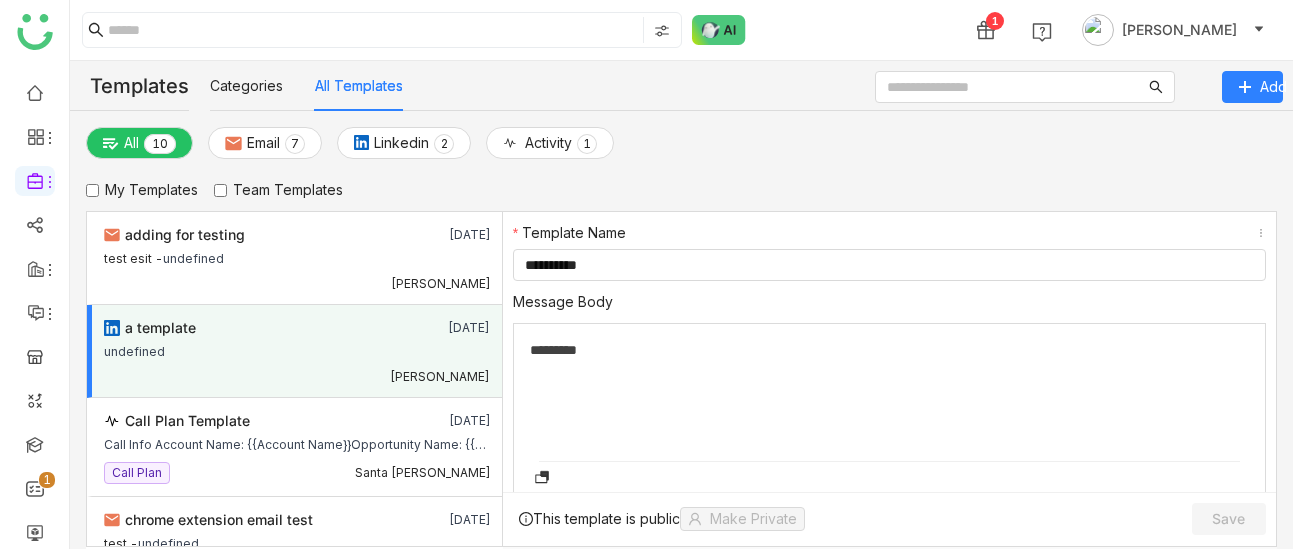 scroll, scrollTop: 131, scrollLeft: 0, axis: vertical 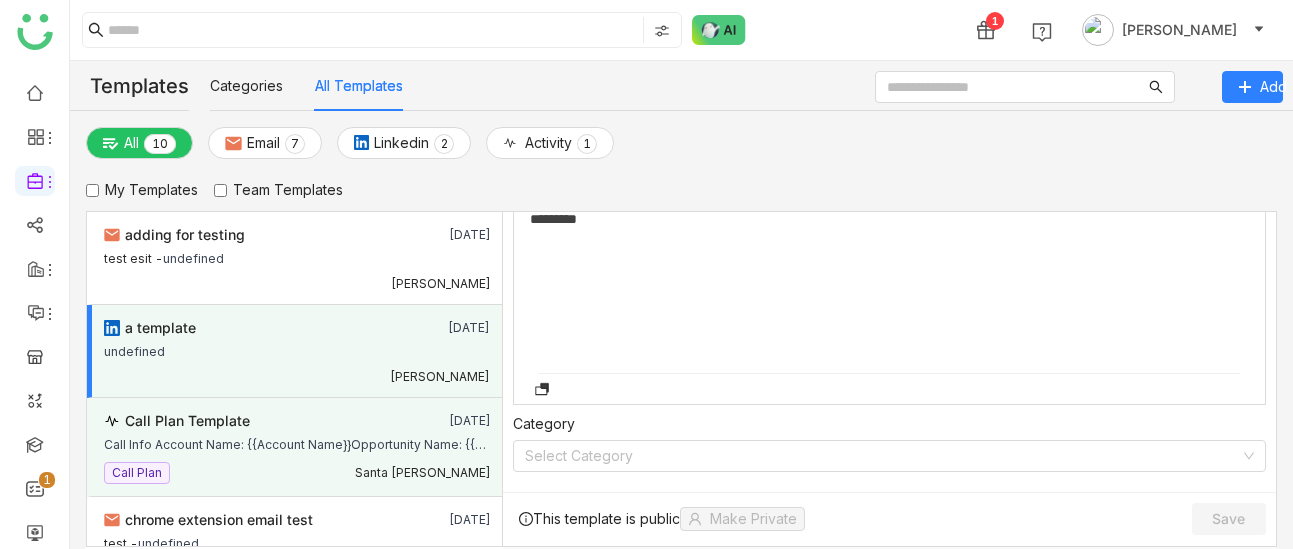 click on "Call Plan Template" at bounding box center (258, 421) 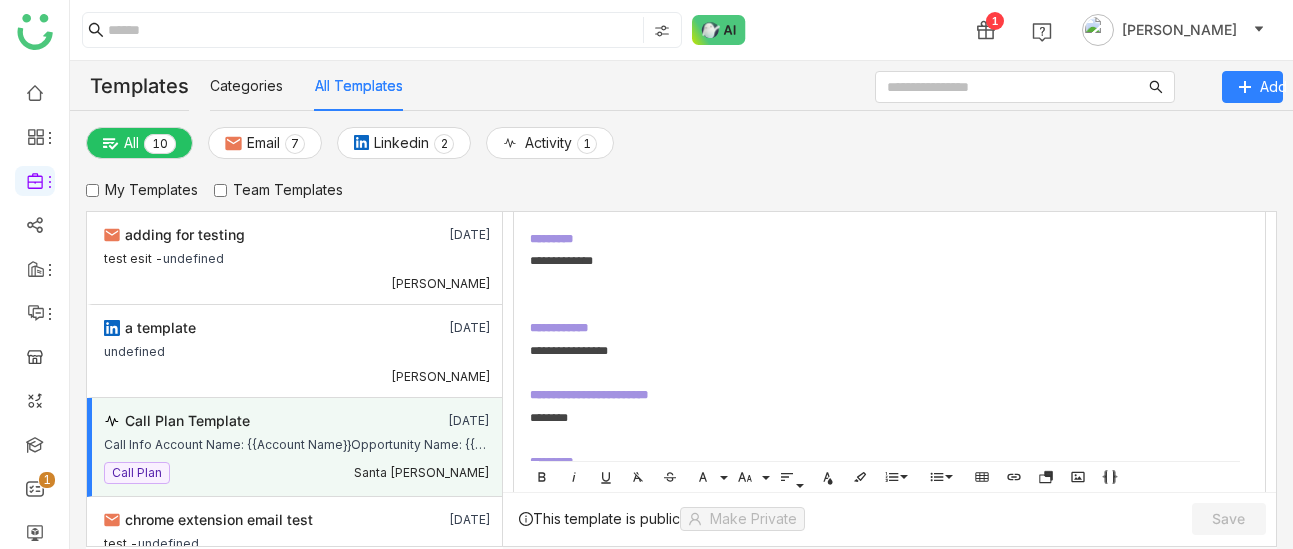 scroll, scrollTop: 1061, scrollLeft: 0, axis: vertical 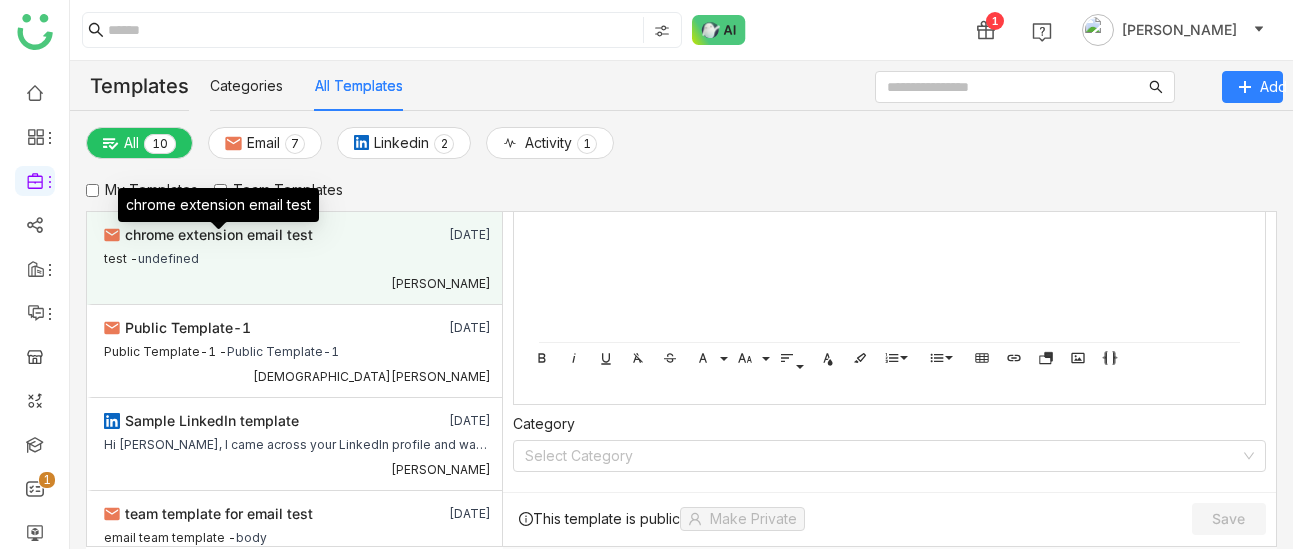 click on "chrome extension email test" at bounding box center (219, 234) 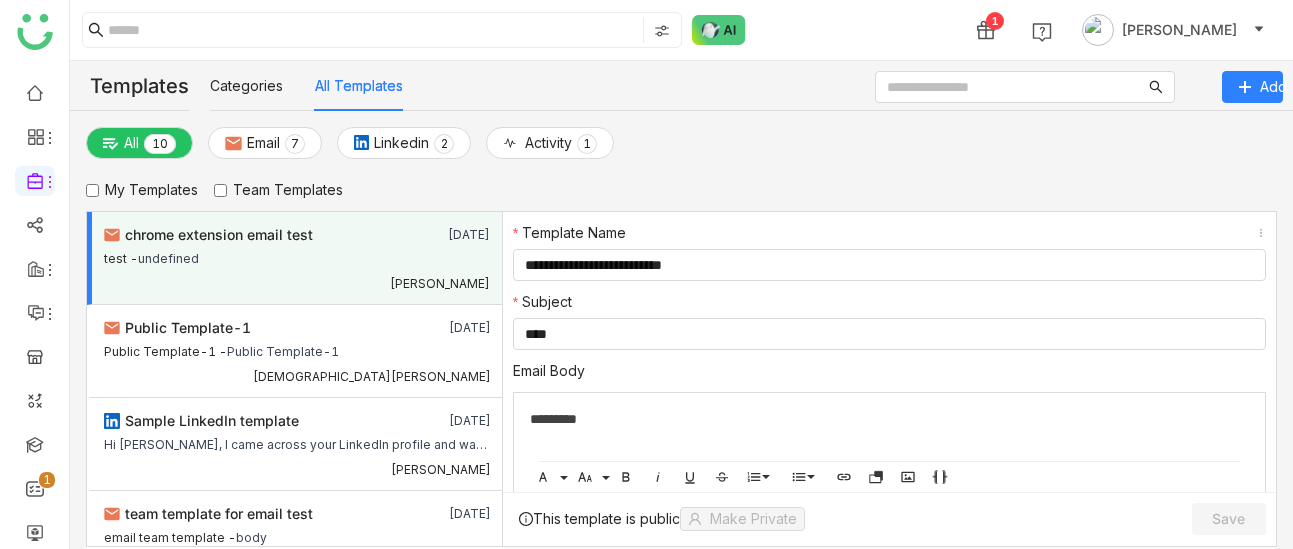 scroll, scrollTop: 231, scrollLeft: 0, axis: vertical 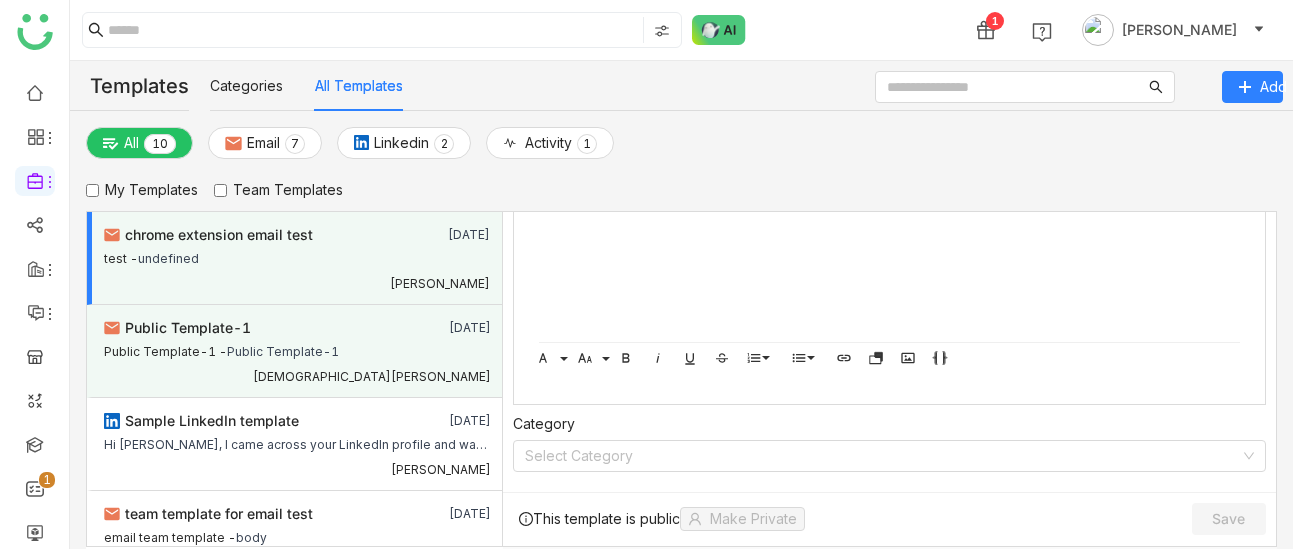 click on "Public Template-1" at bounding box center [283, 349] 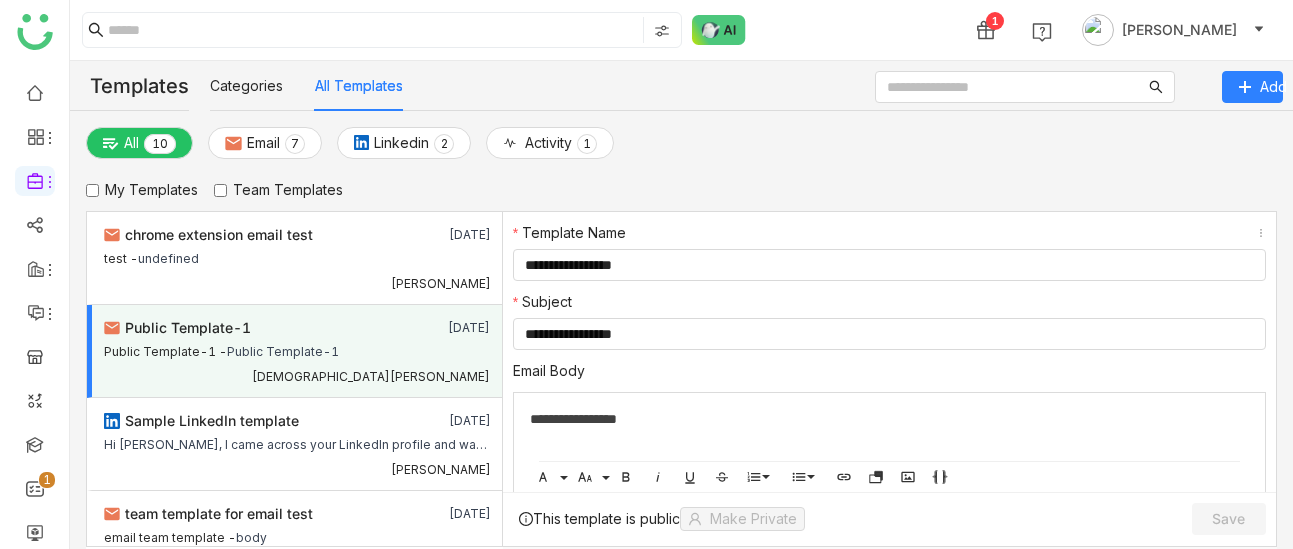 scroll, scrollTop: 231, scrollLeft: 0, axis: vertical 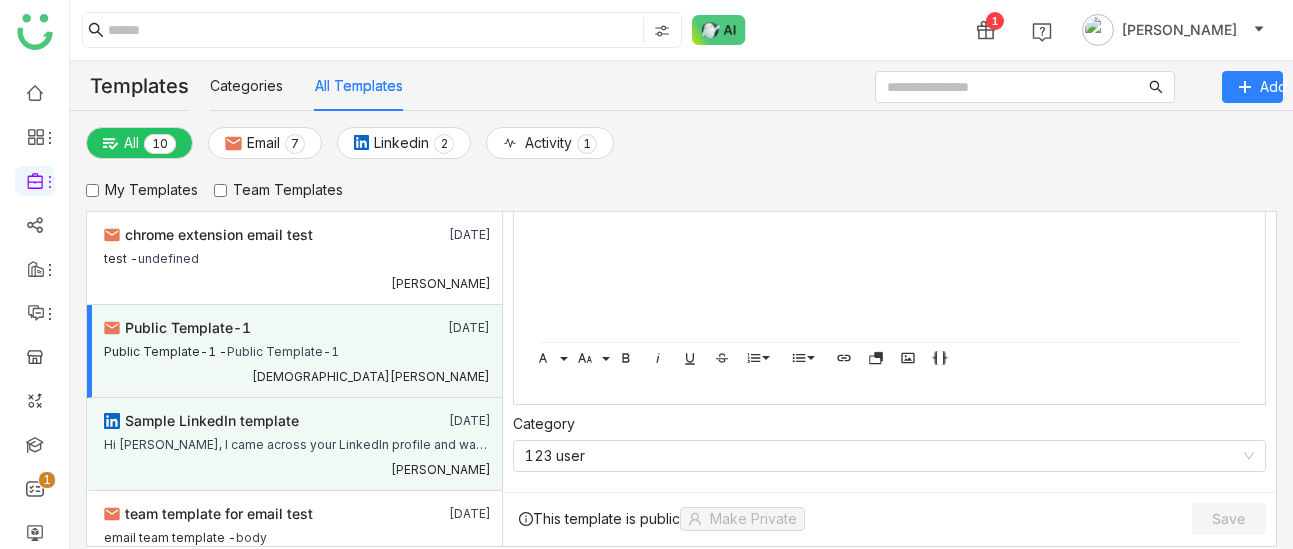 click on "Sample LinkedIn template  Jul 30, 2025  Hi Buddy, I came across your LinkedIn profile and was impressed by your recent activity towards the our product We help companies like yours to grow more and track all your details. I’d love to schedule a quick call to share how we can help you to  achieve your goalWould you be available for a brief 15-minute call this week?Looking forward to hearing from you.Best regards,UdayGTM Buddy fish.gif (1)Announcements test25 mB sample pdf file Top Revenue & Sales Enablement Software | GTM BuddyHRC Onboarding To-Be Process Status - GTMBuddybaseline_flyway_schema_historyGTM Buddy - Google Chrome 2025-01-03 17-44-55MP3_gdrivedemo image (2)G sheets 1test the context after adding the documents Zendesk vs Salesforce (becuase) (1) (1) Uday Bhanu" at bounding box center (295, 444) 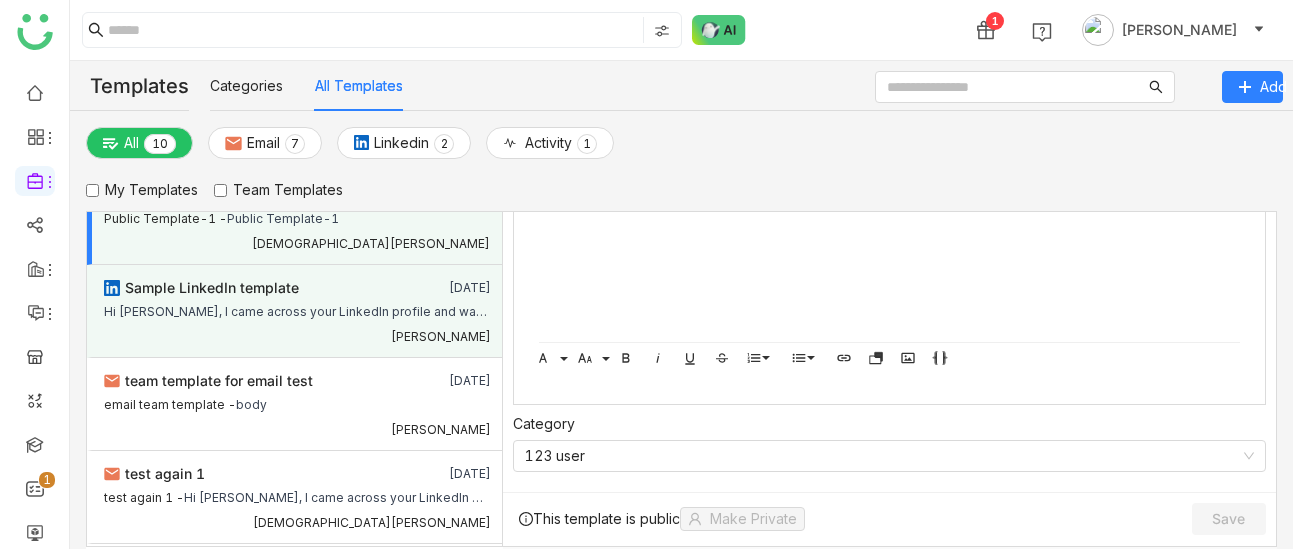 scroll, scrollTop: 349, scrollLeft: 0, axis: vertical 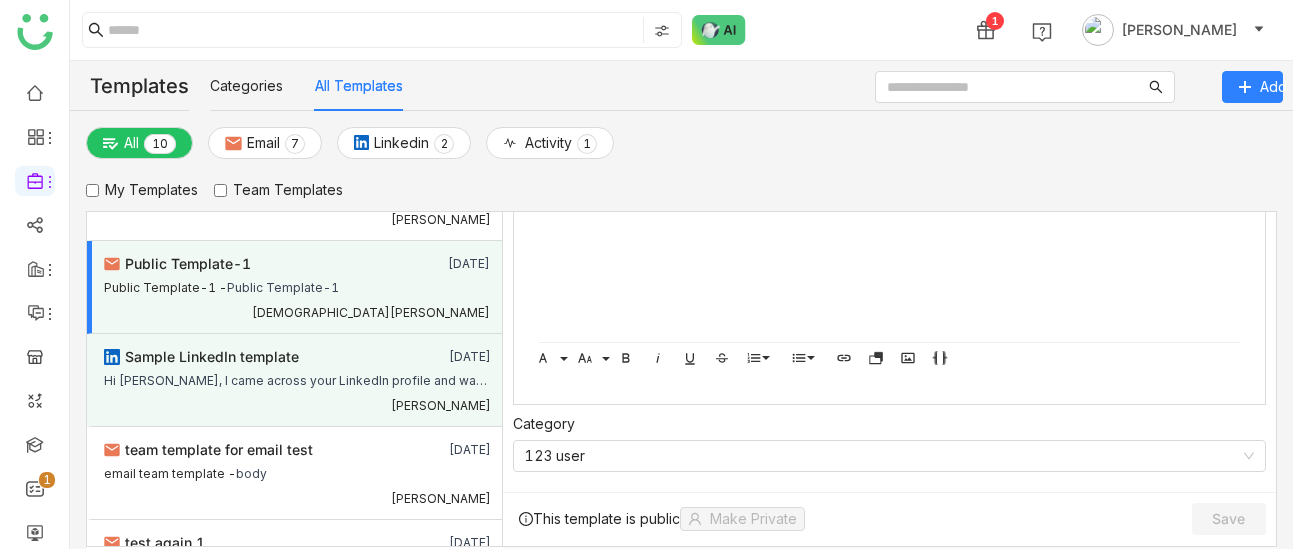 click on "Hi Buddy, I came across your LinkedIn profile and was impressed by your recent activity towards the our product We help companies like yours to grow more and track all your details. I’d love to schedule a quick call to share how we can help you to  achieve your goalWould you be available for a brief 15-minute call this week?Looking forward to hearing from you.Best regards,UdayGTM Buddy fish.gif (1)Announcements test25 mB sample pdf file Top Revenue & Sales Enablement Software | GTM BuddyHRC Onboarding To-Be Process Status - GTMBuddybaseline_flyway_schema_historyGTM Buddy - Google Chrome 2025-01-03 17-44-55MP3_gdrivedemo image (2)G sheets 1test the context after adding the documents Zendesk vs Salesforce (becuase) (1) (1)" at bounding box center (297, 378) 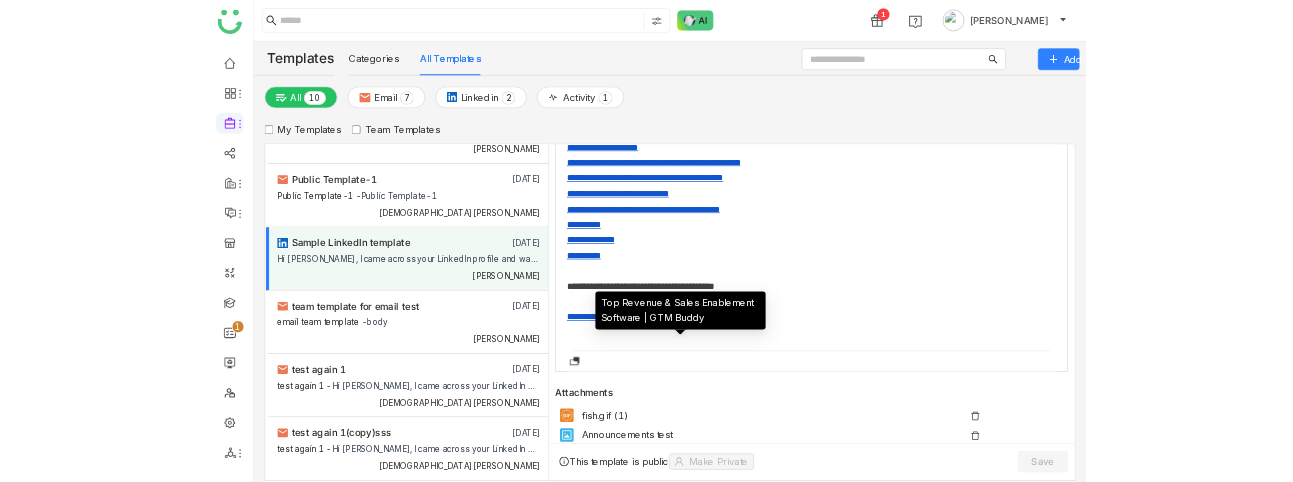 scroll, scrollTop: 229, scrollLeft: 0, axis: vertical 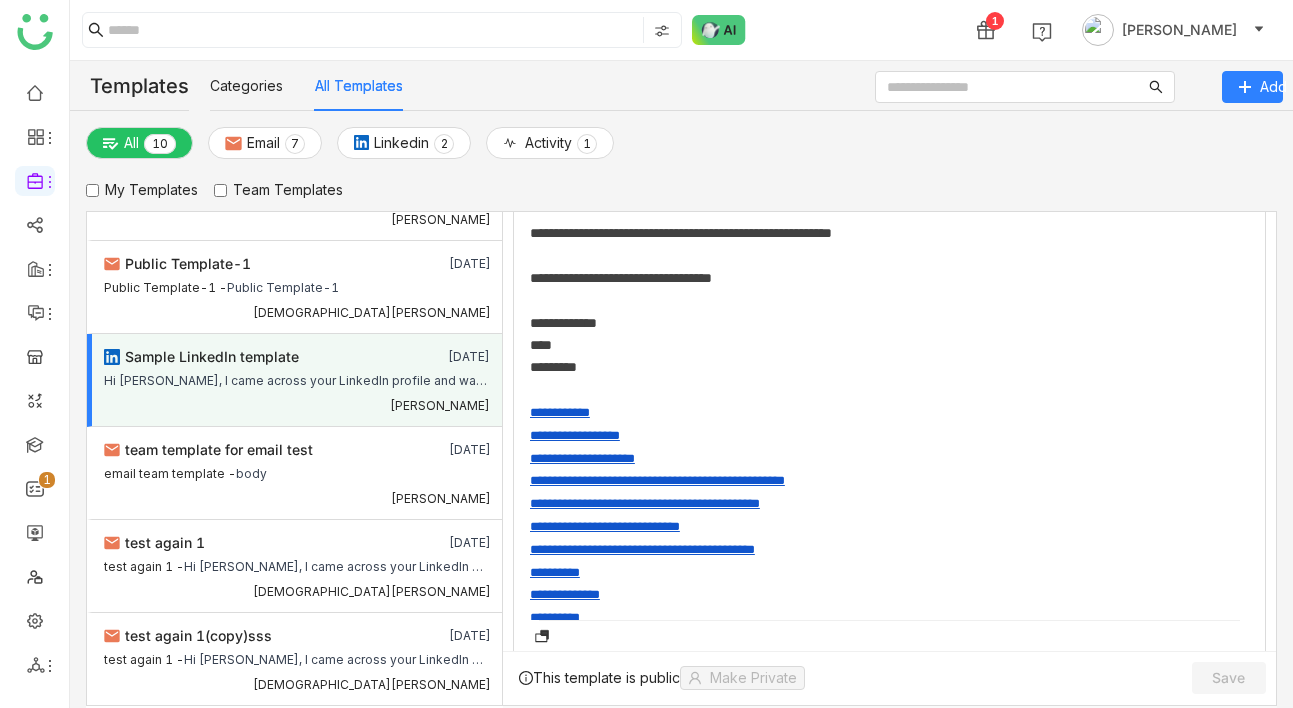 click 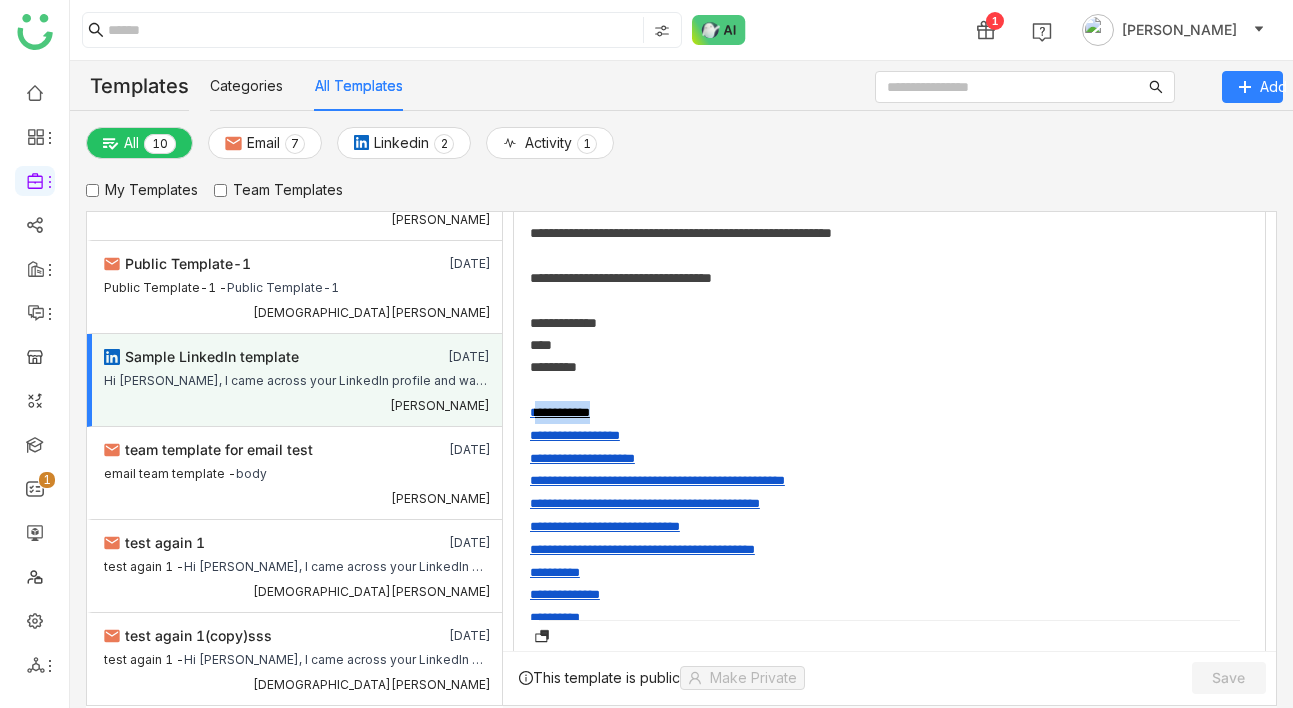 drag, startPoint x: 605, startPoint y: 411, endPoint x: 531, endPoint y: 412, distance: 74.00676 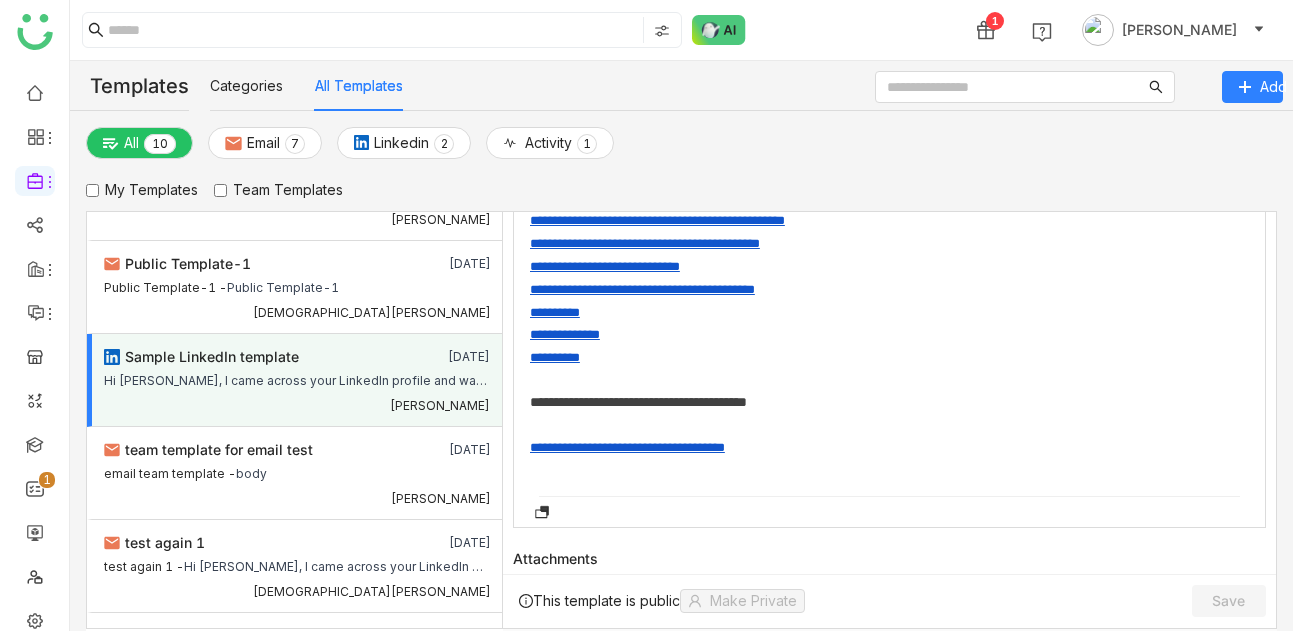 scroll, scrollTop: 478, scrollLeft: 0, axis: vertical 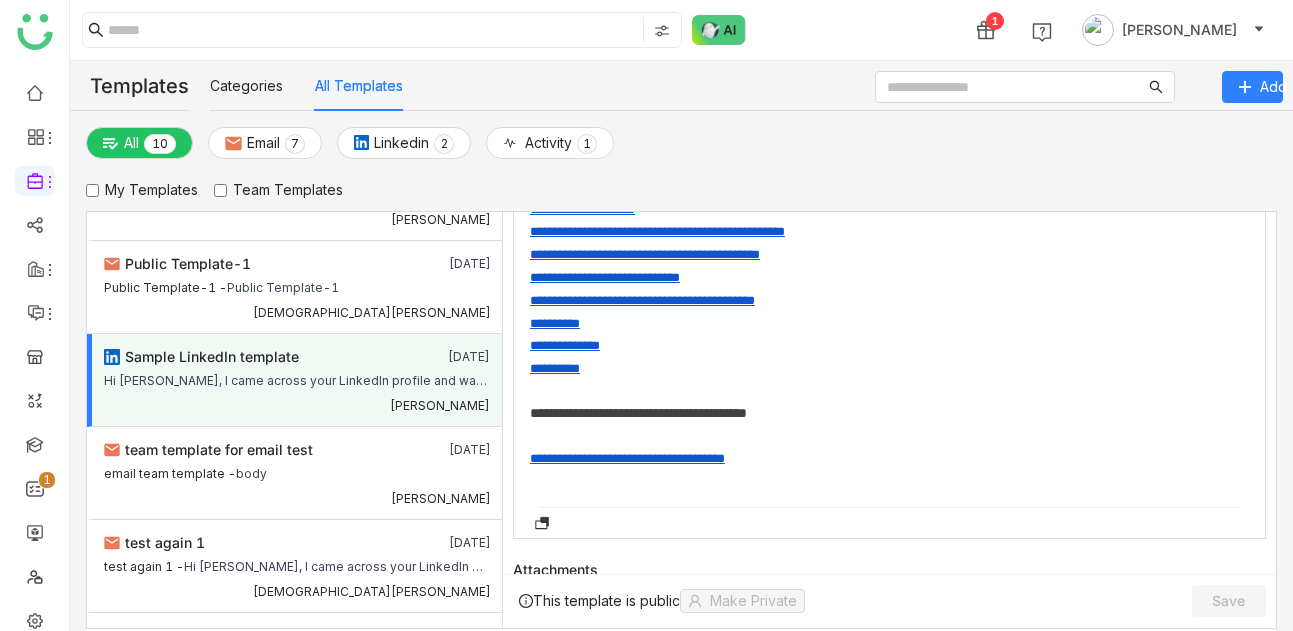 click 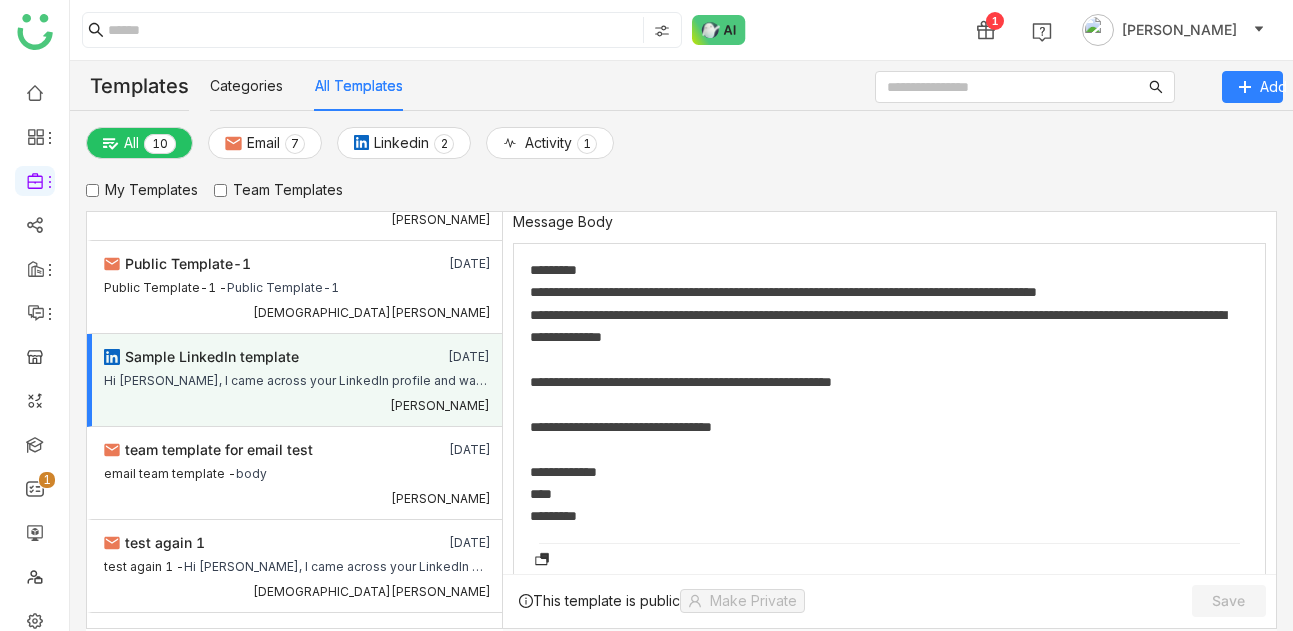 scroll, scrollTop: 0, scrollLeft: 0, axis: both 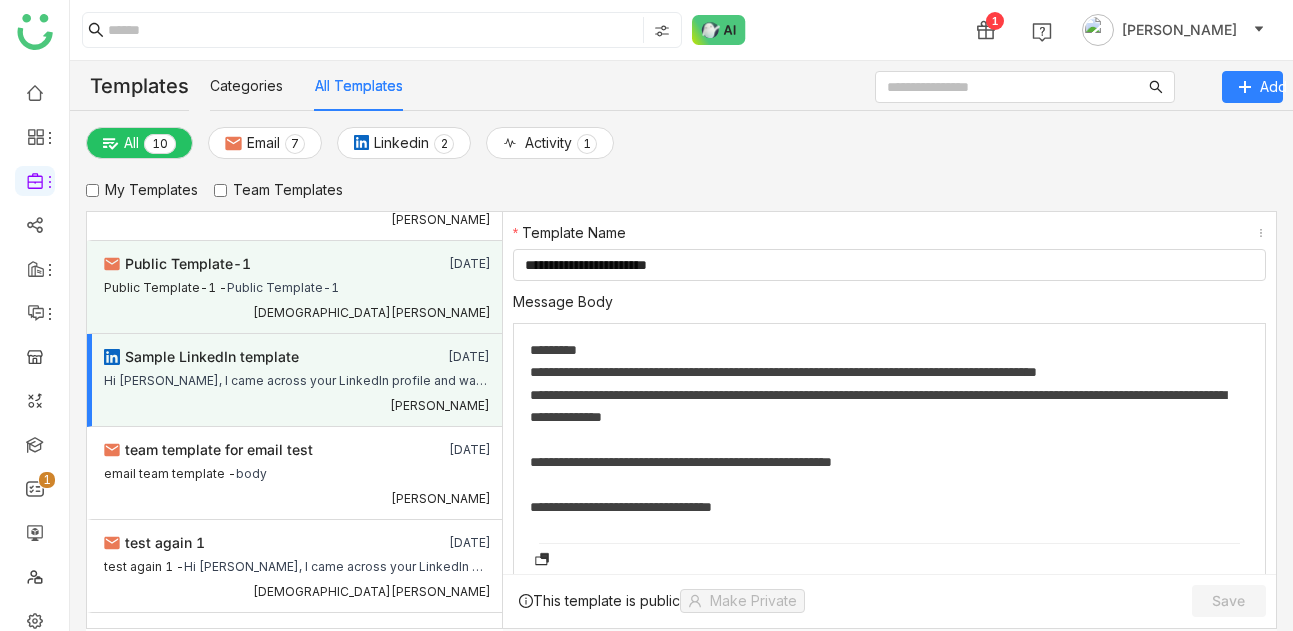 click on "Vishnu Vardhan" at bounding box center [297, 310] 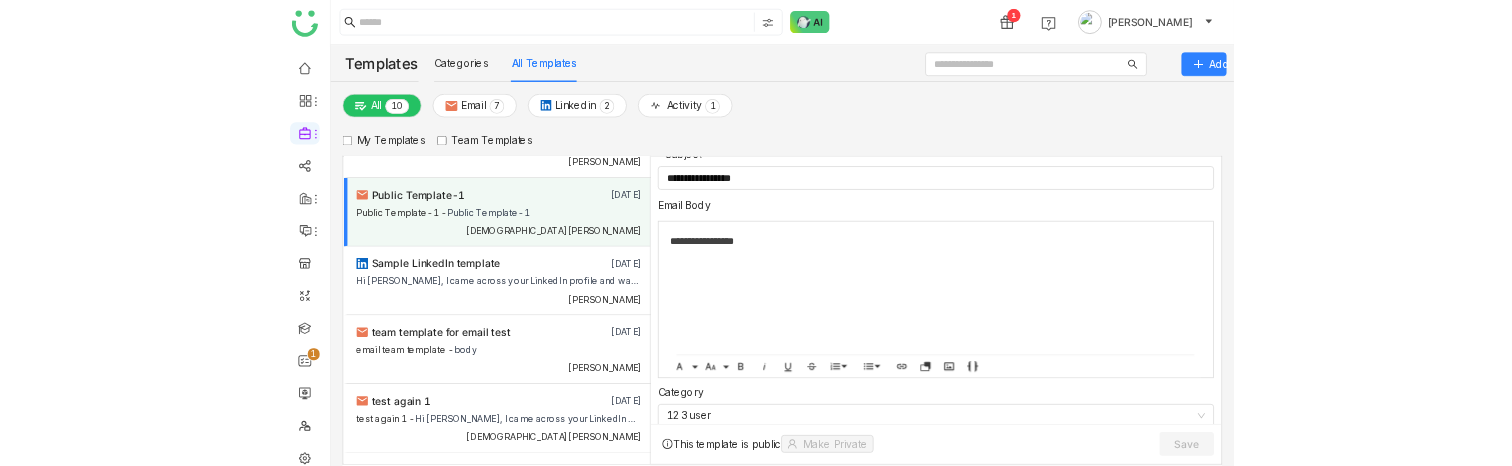 scroll, scrollTop: 111, scrollLeft: 0, axis: vertical 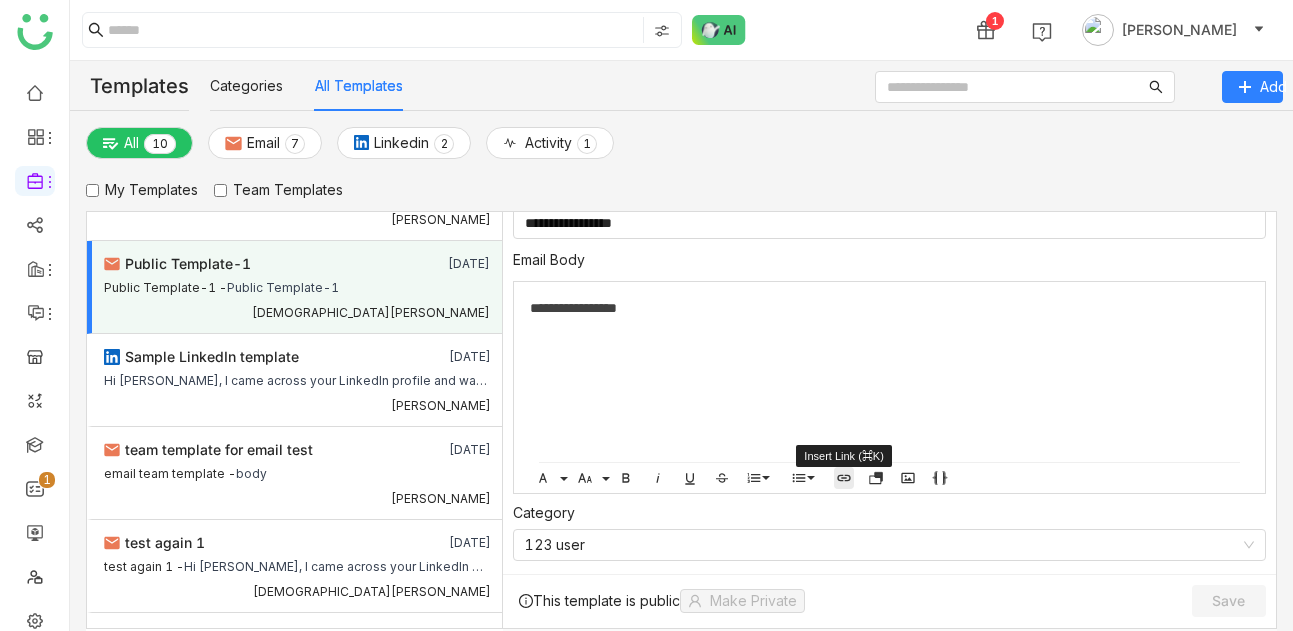 click 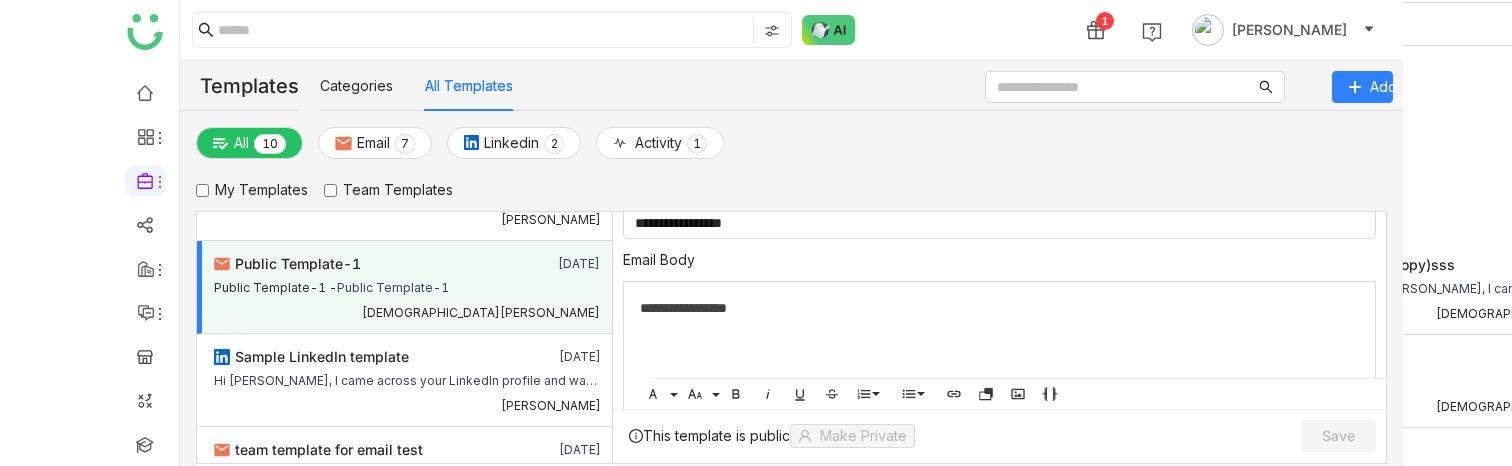 scroll, scrollTop: 339, scrollLeft: 0, axis: vertical 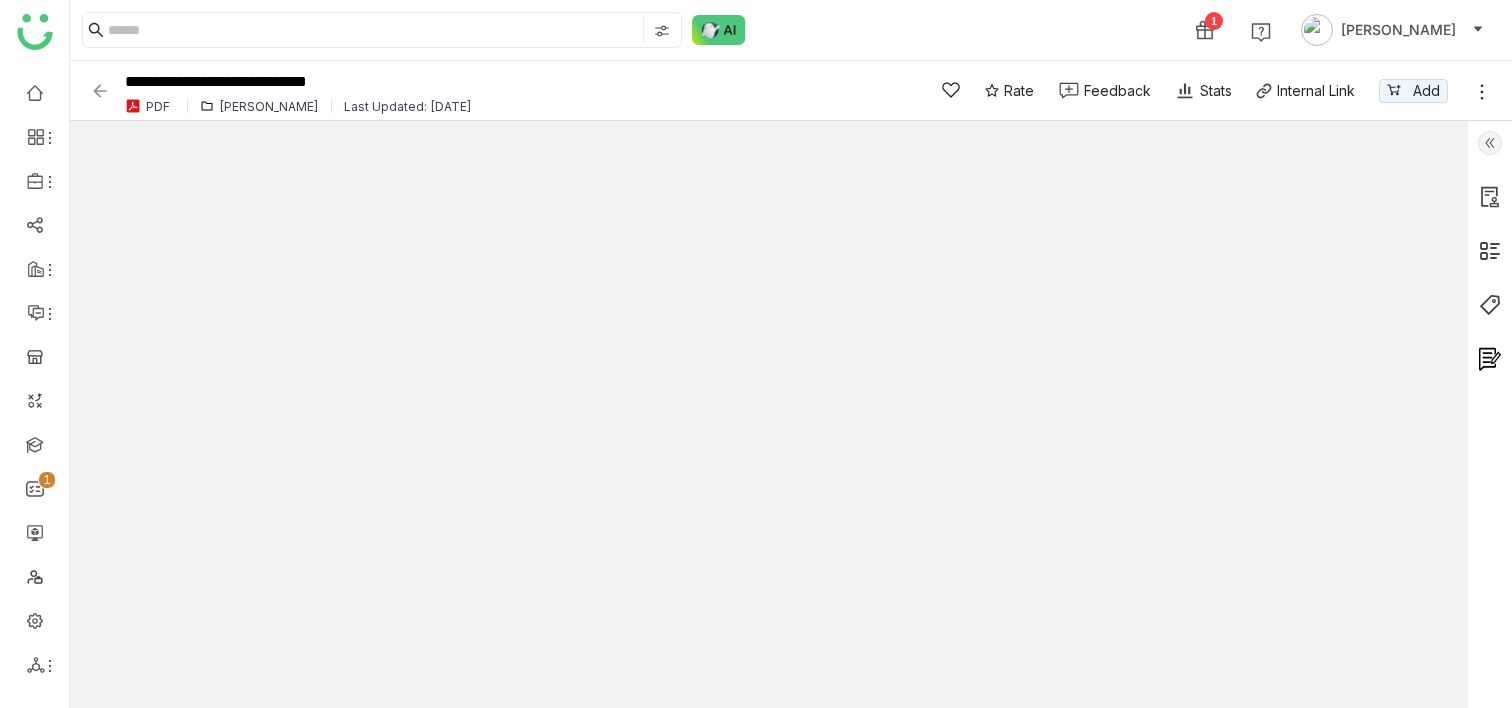 click on "Feedback" 